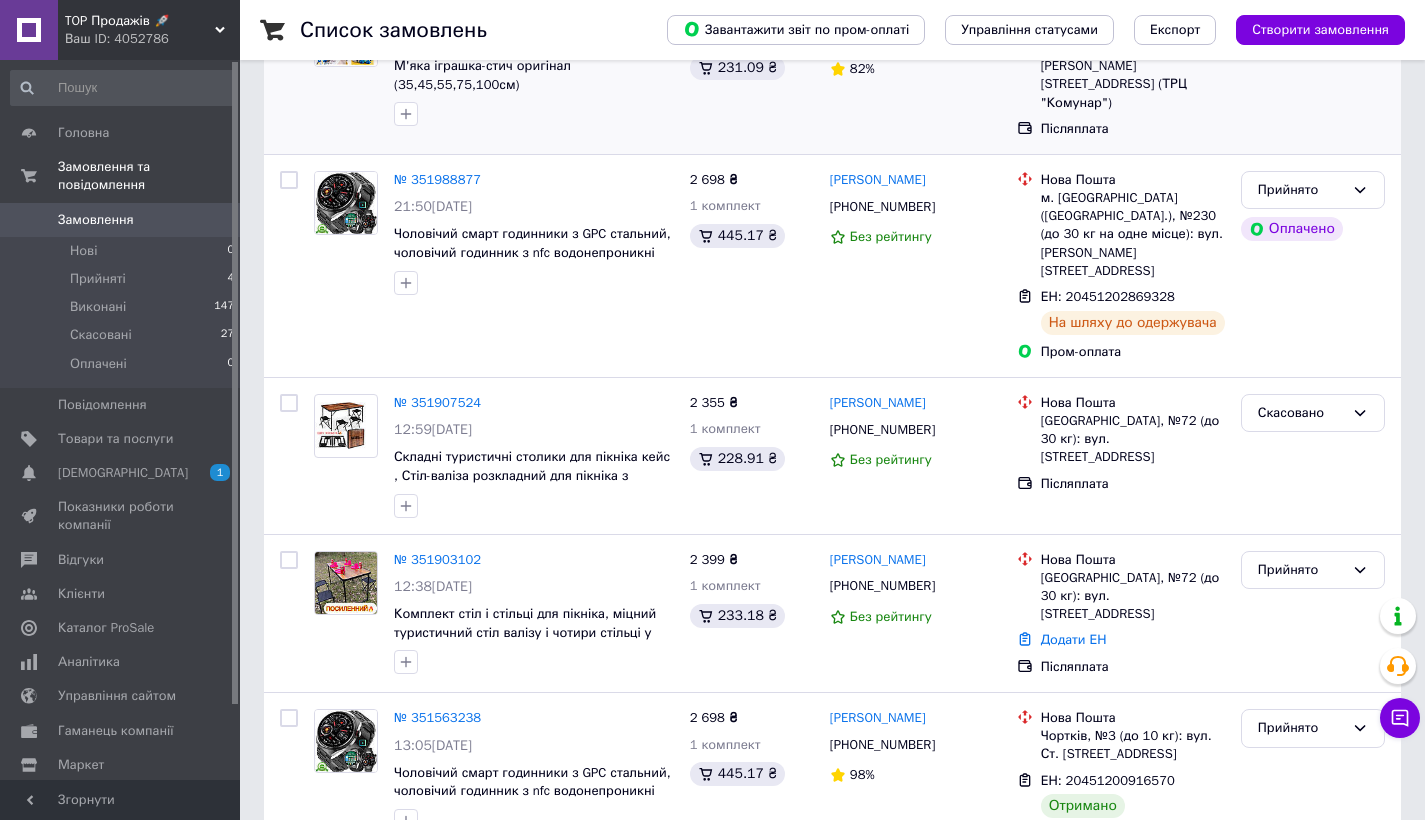 scroll, scrollTop: 0, scrollLeft: 0, axis: both 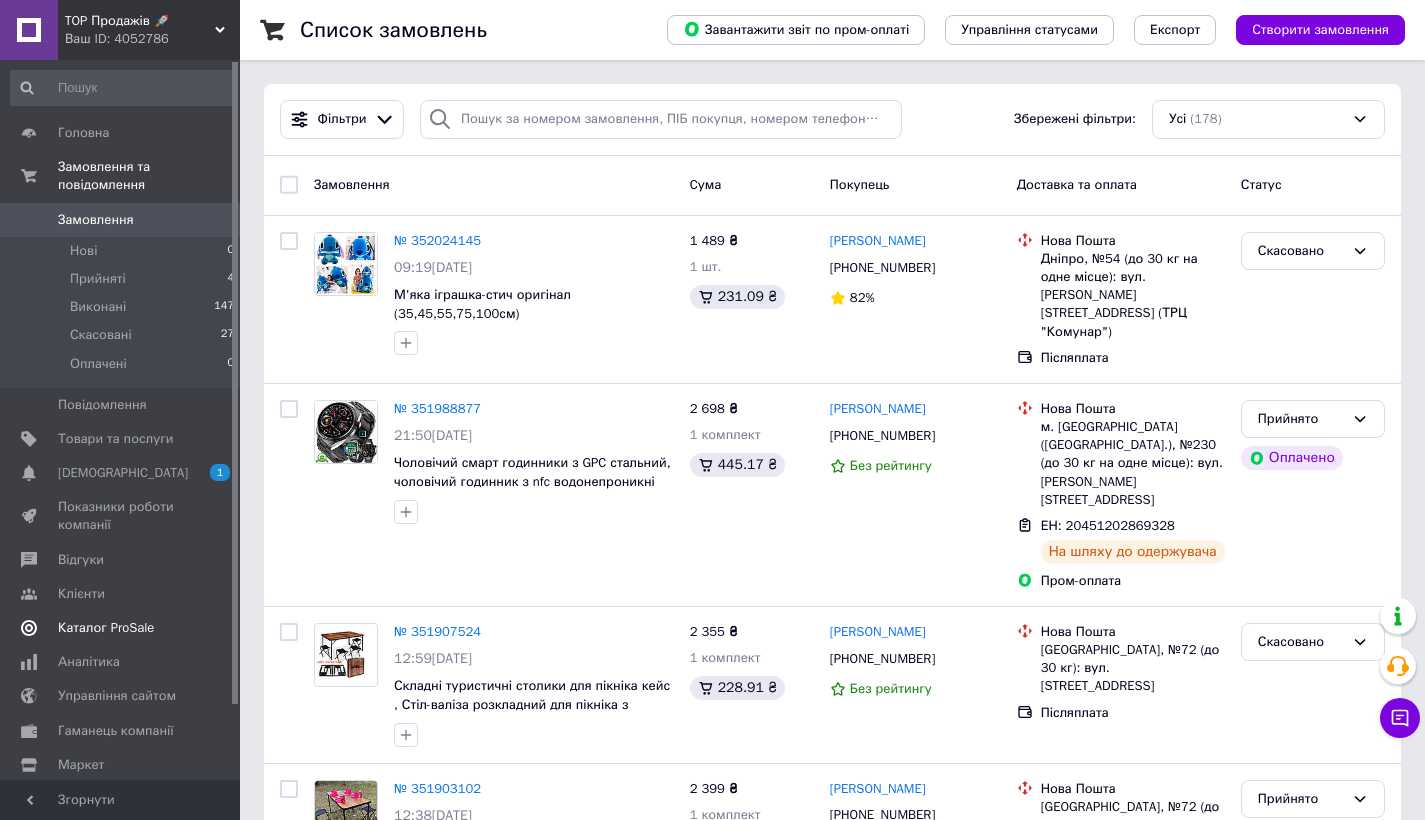 click on "Каталог ProSale" at bounding box center [106, 628] 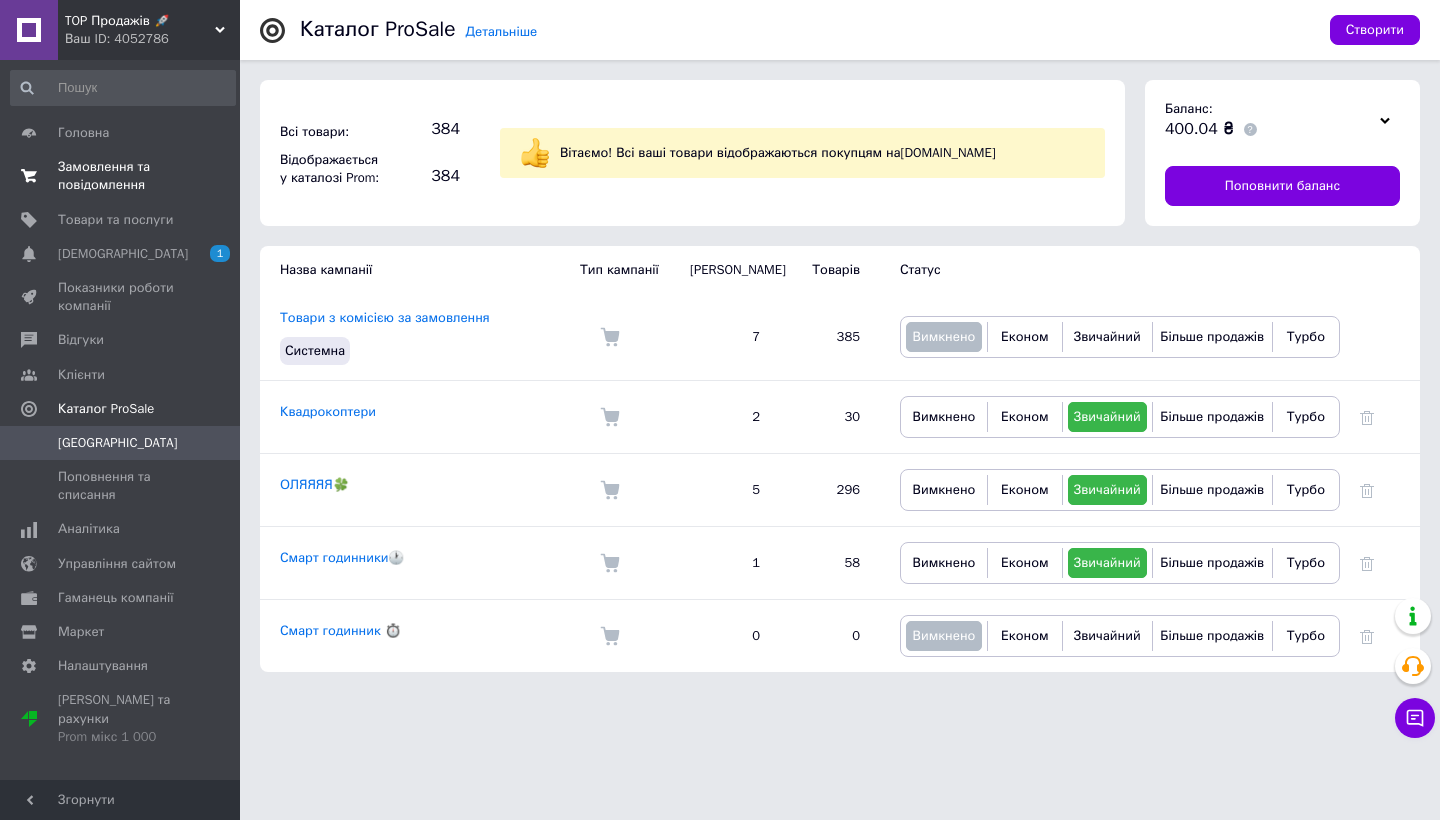 click on "Замовлення та повідомлення" at bounding box center [121, 176] 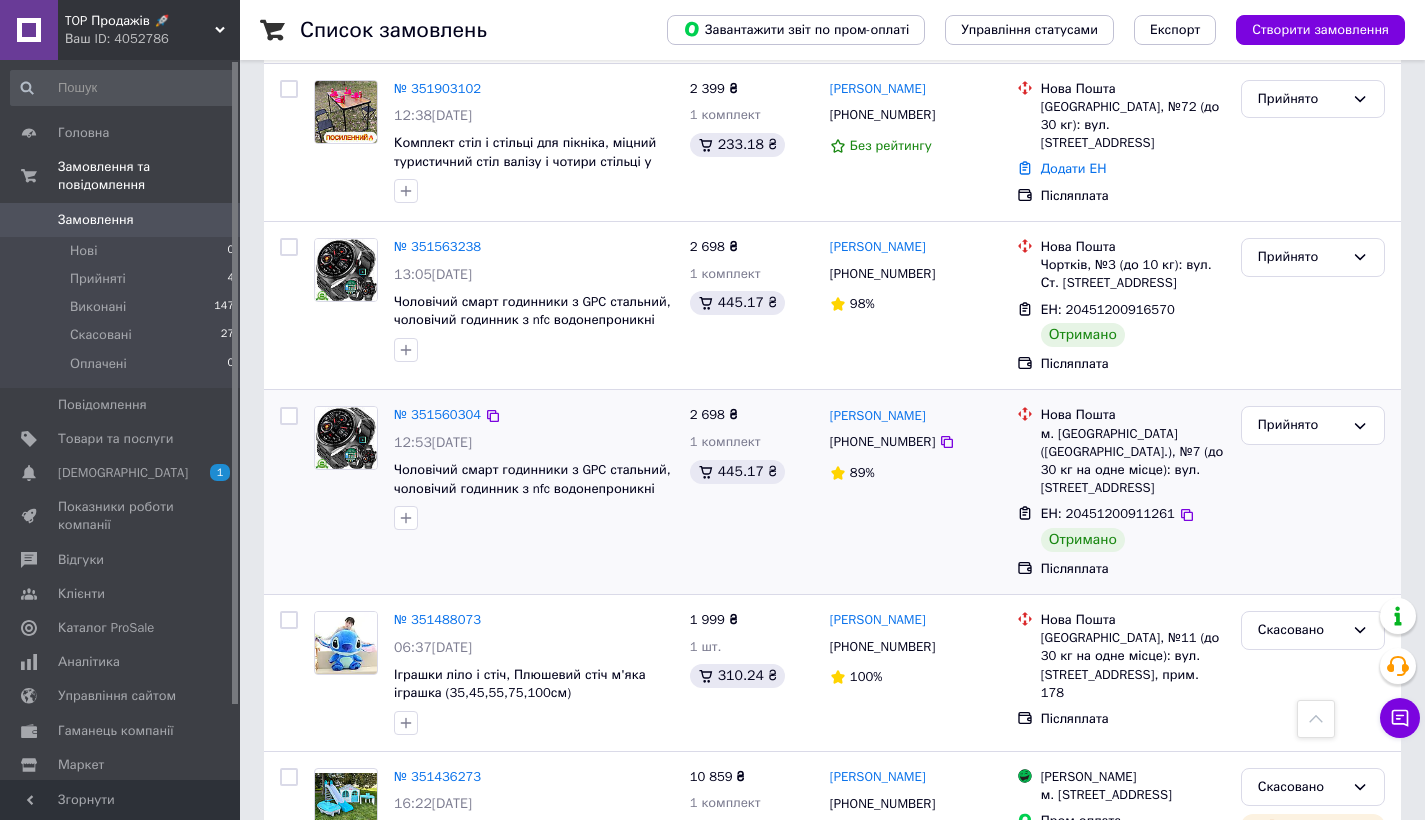 scroll, scrollTop: 713, scrollLeft: 0, axis: vertical 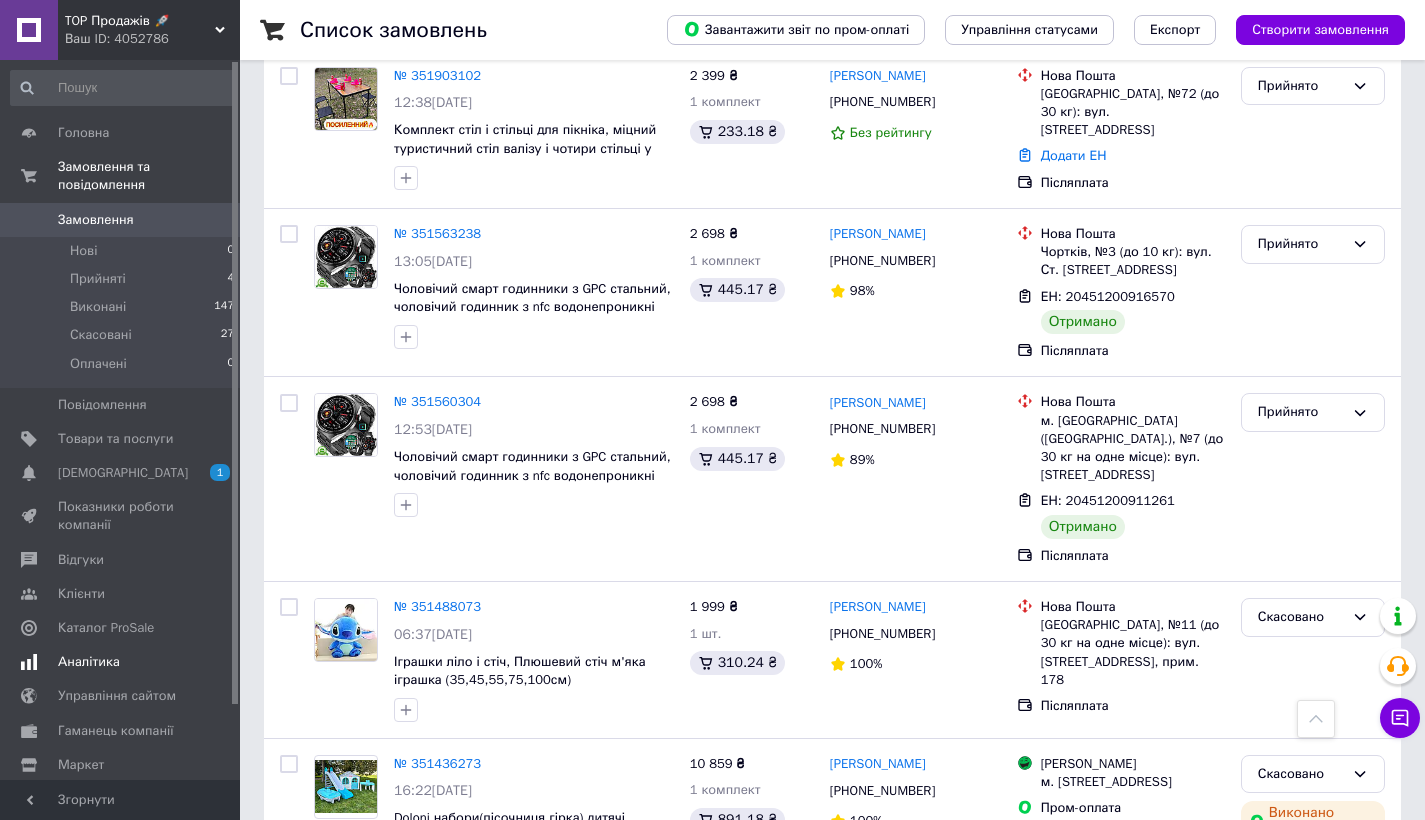 click on "Аналітика" at bounding box center (123, 662) 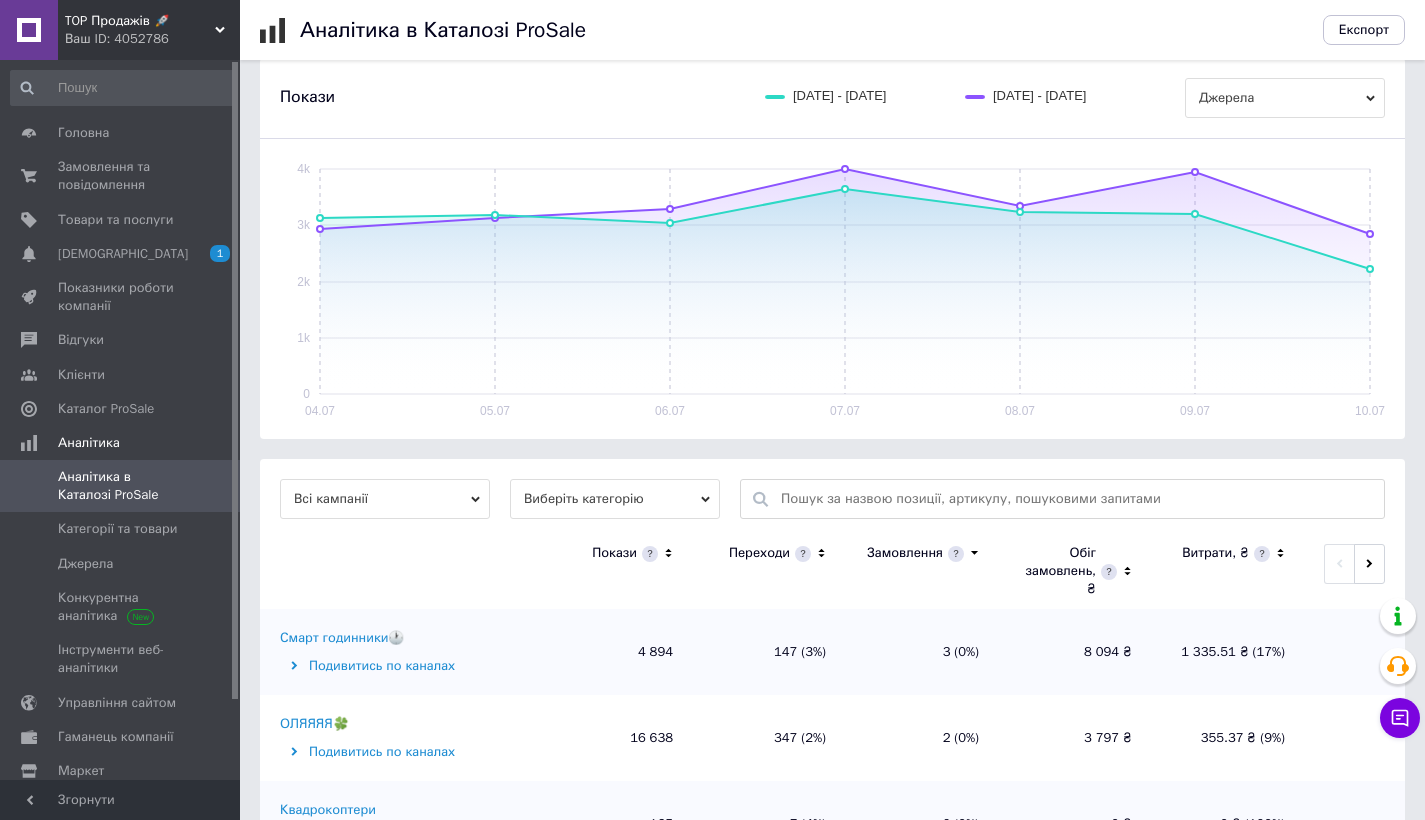 scroll, scrollTop: 302, scrollLeft: 0, axis: vertical 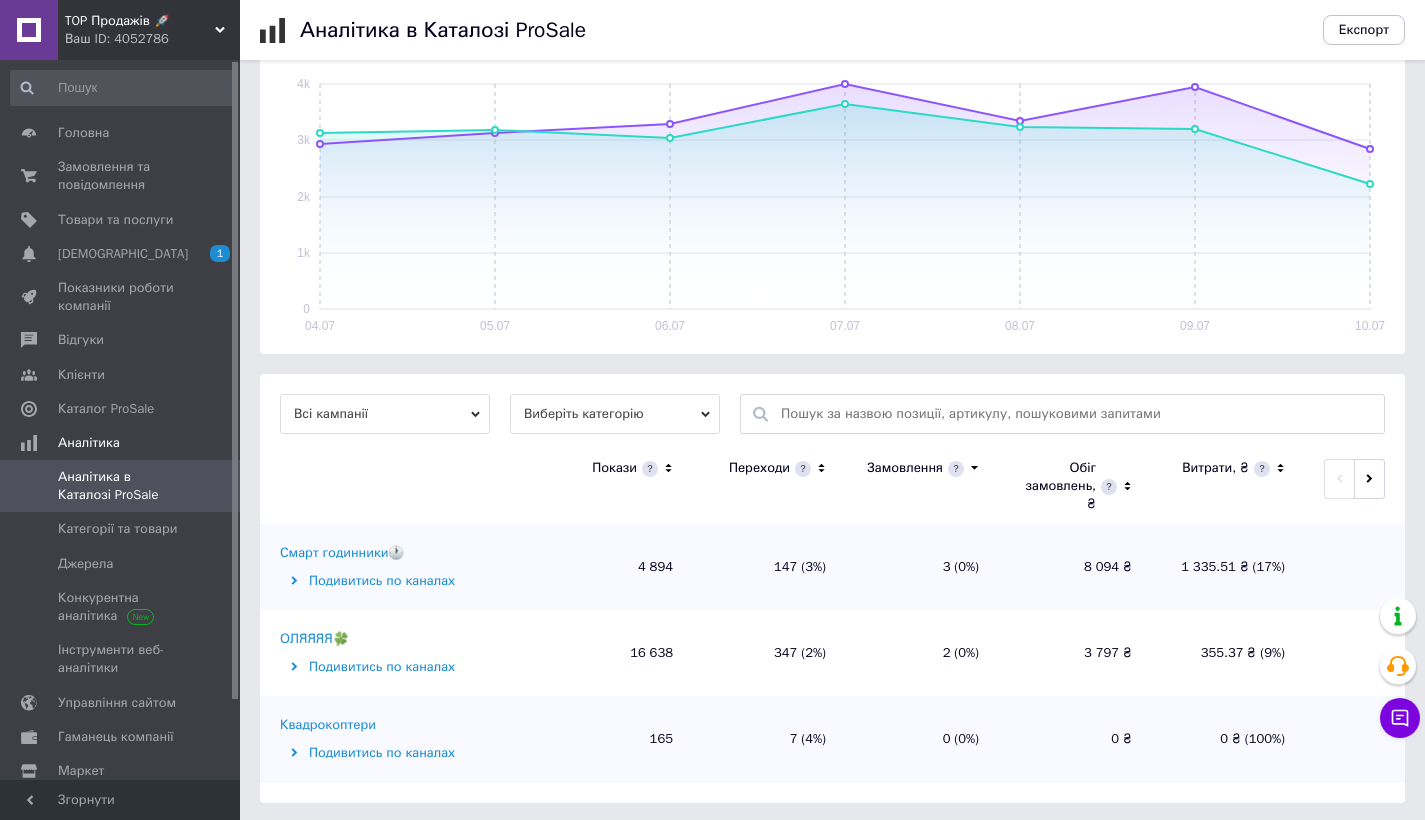 click on "Виберіть категорію" at bounding box center (615, 414) 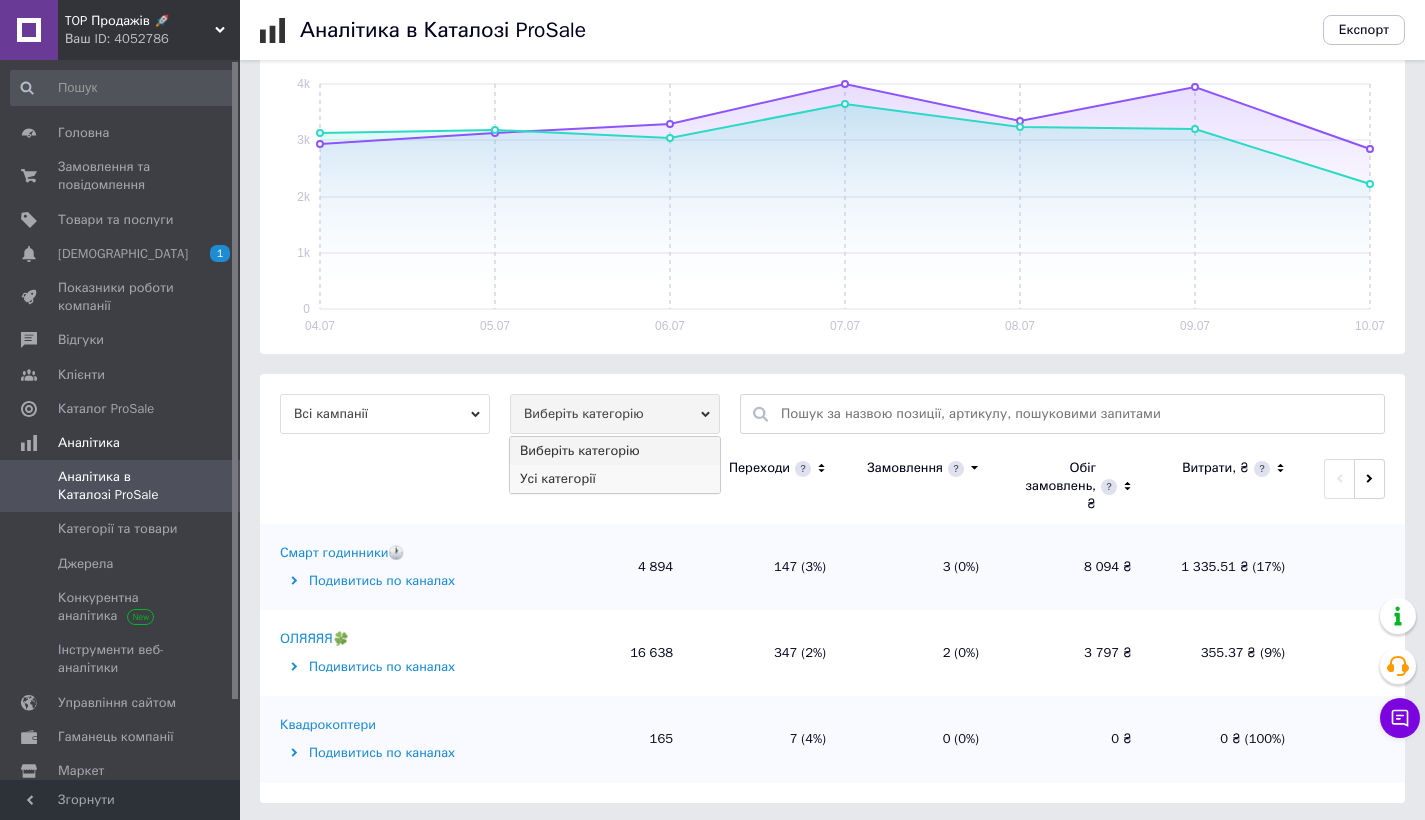 click on "Усі категорії" at bounding box center [615, 479] 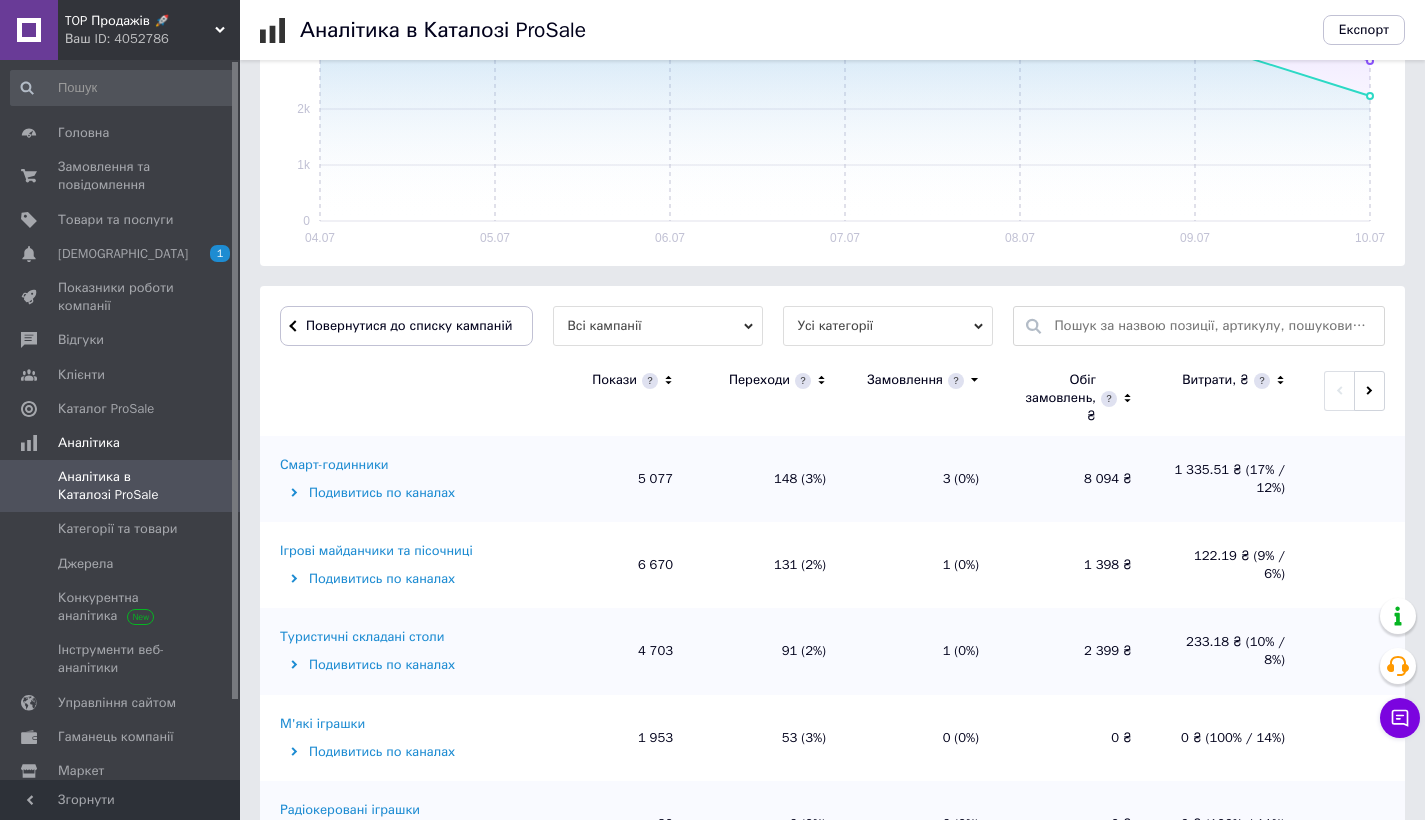 scroll, scrollTop: 447, scrollLeft: 0, axis: vertical 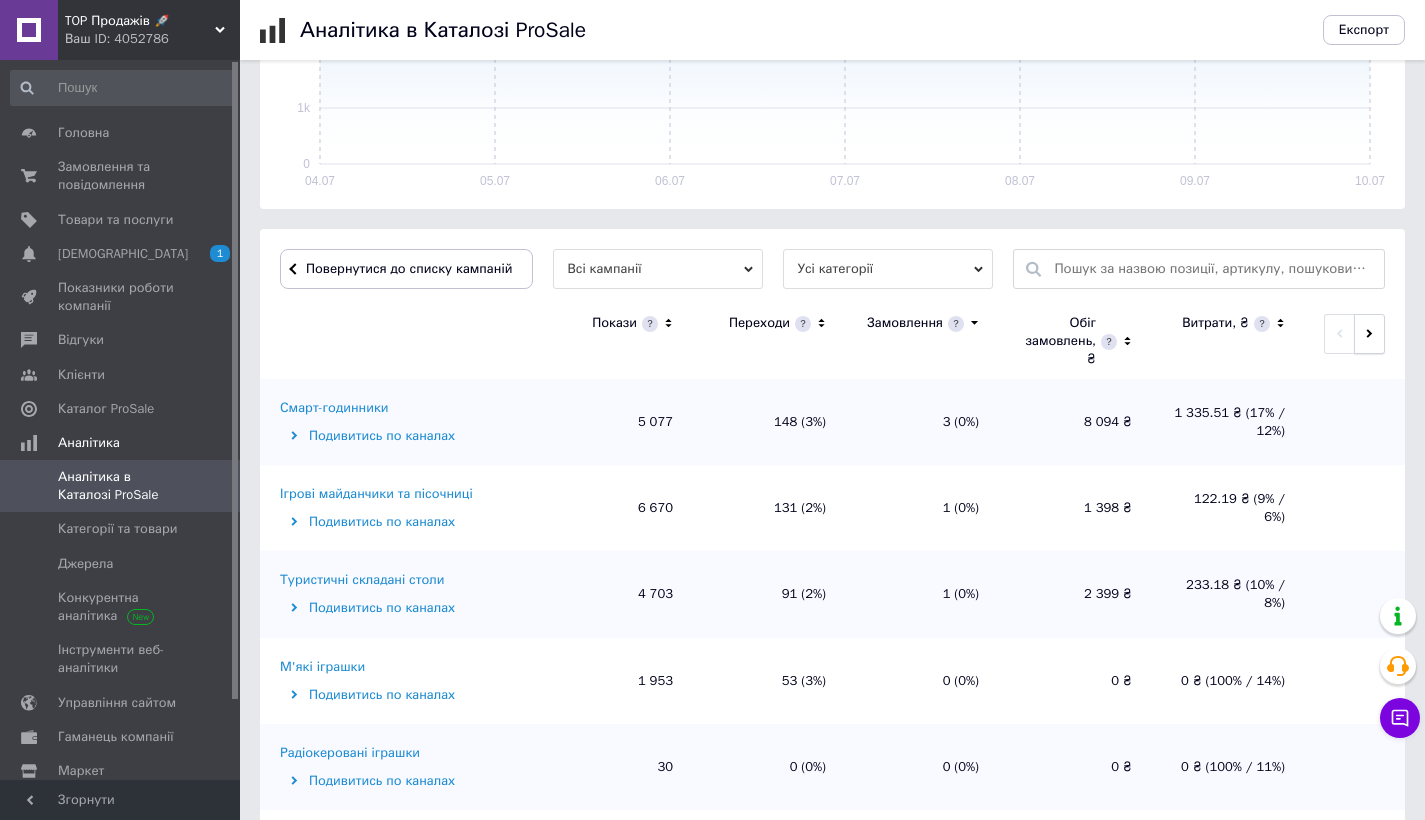 click at bounding box center [1369, 334] 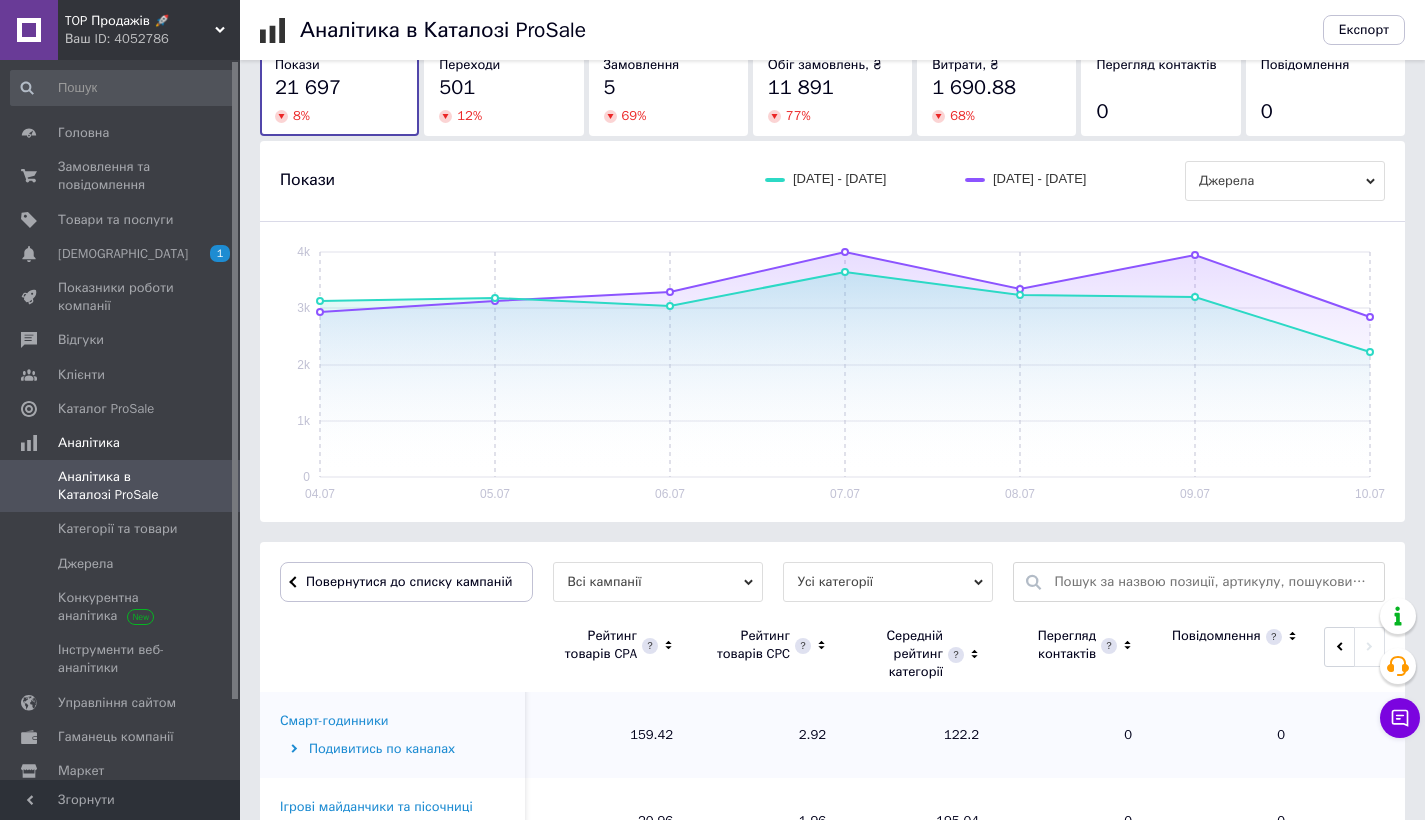 scroll, scrollTop: 0, scrollLeft: 0, axis: both 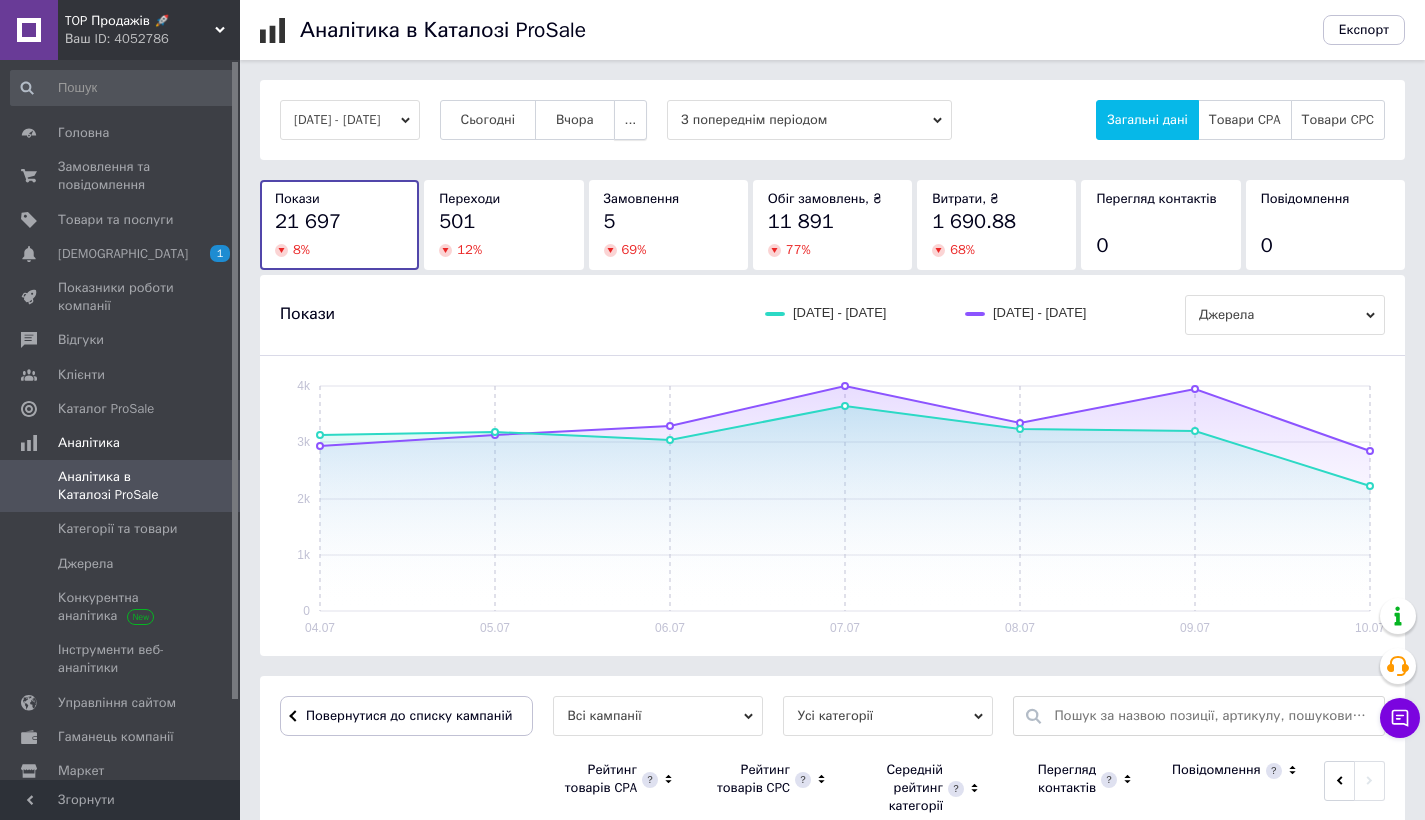 click on "..." at bounding box center [631, 120] 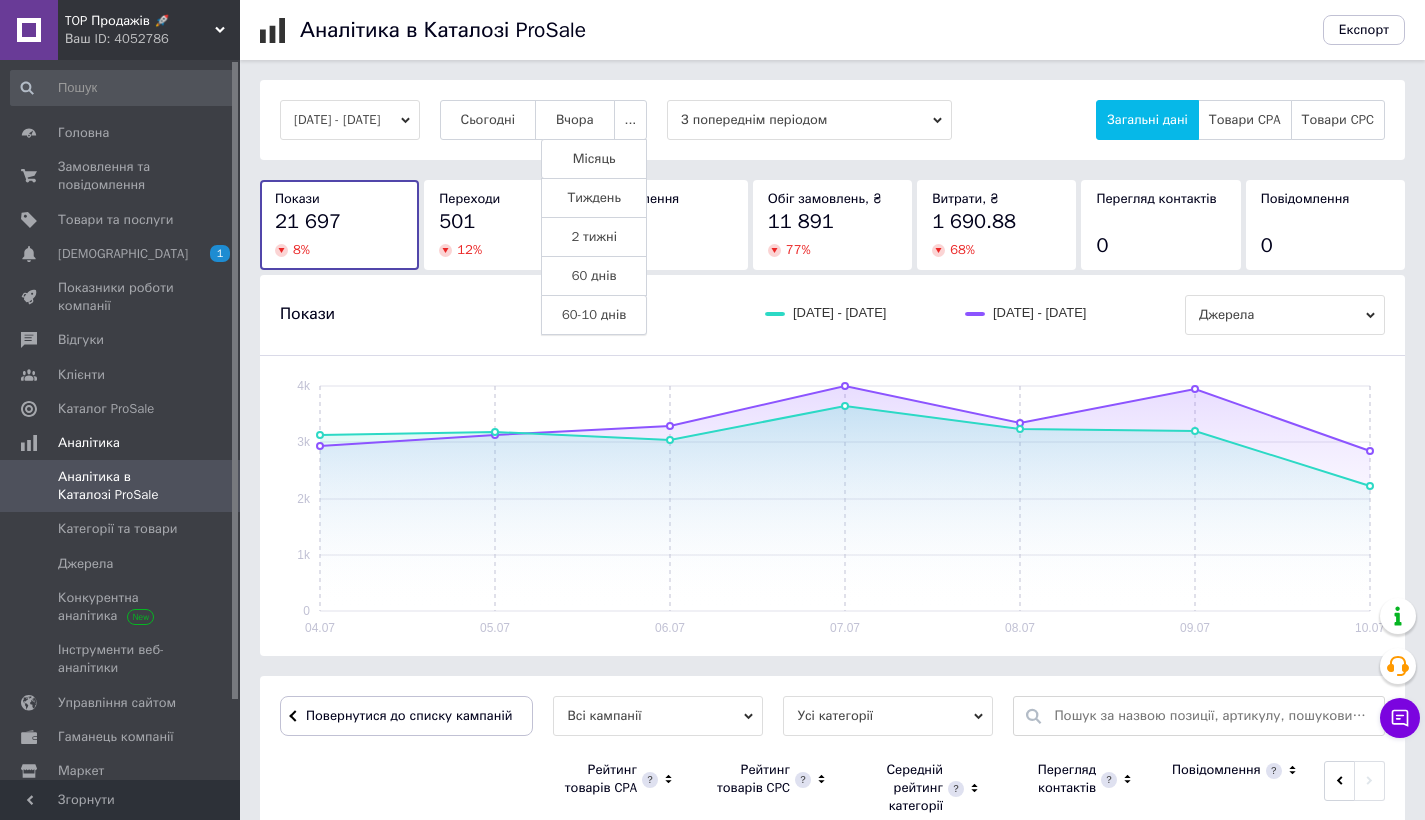 click on "60-10 днів" at bounding box center (594, 315) 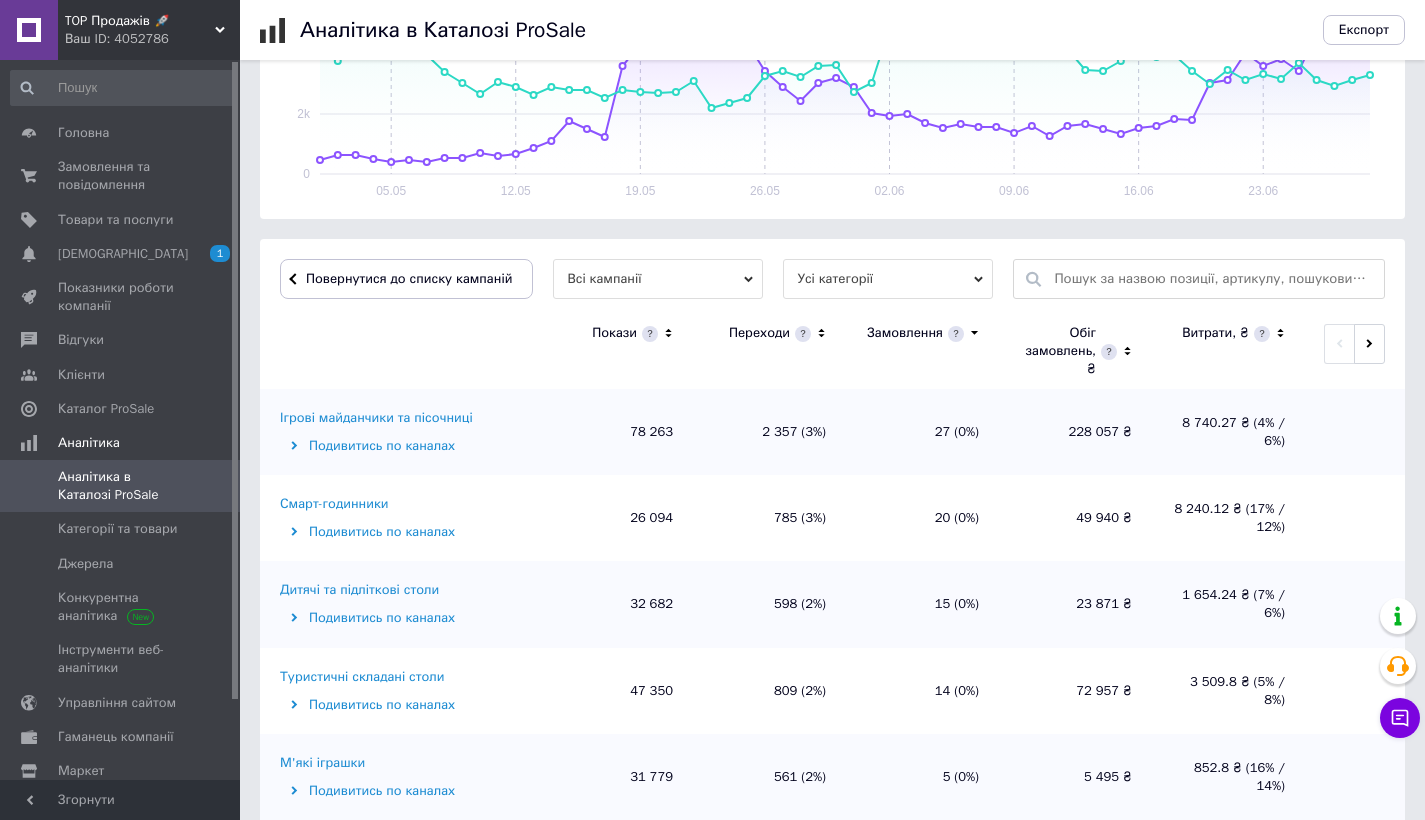 scroll, scrollTop: 440, scrollLeft: 0, axis: vertical 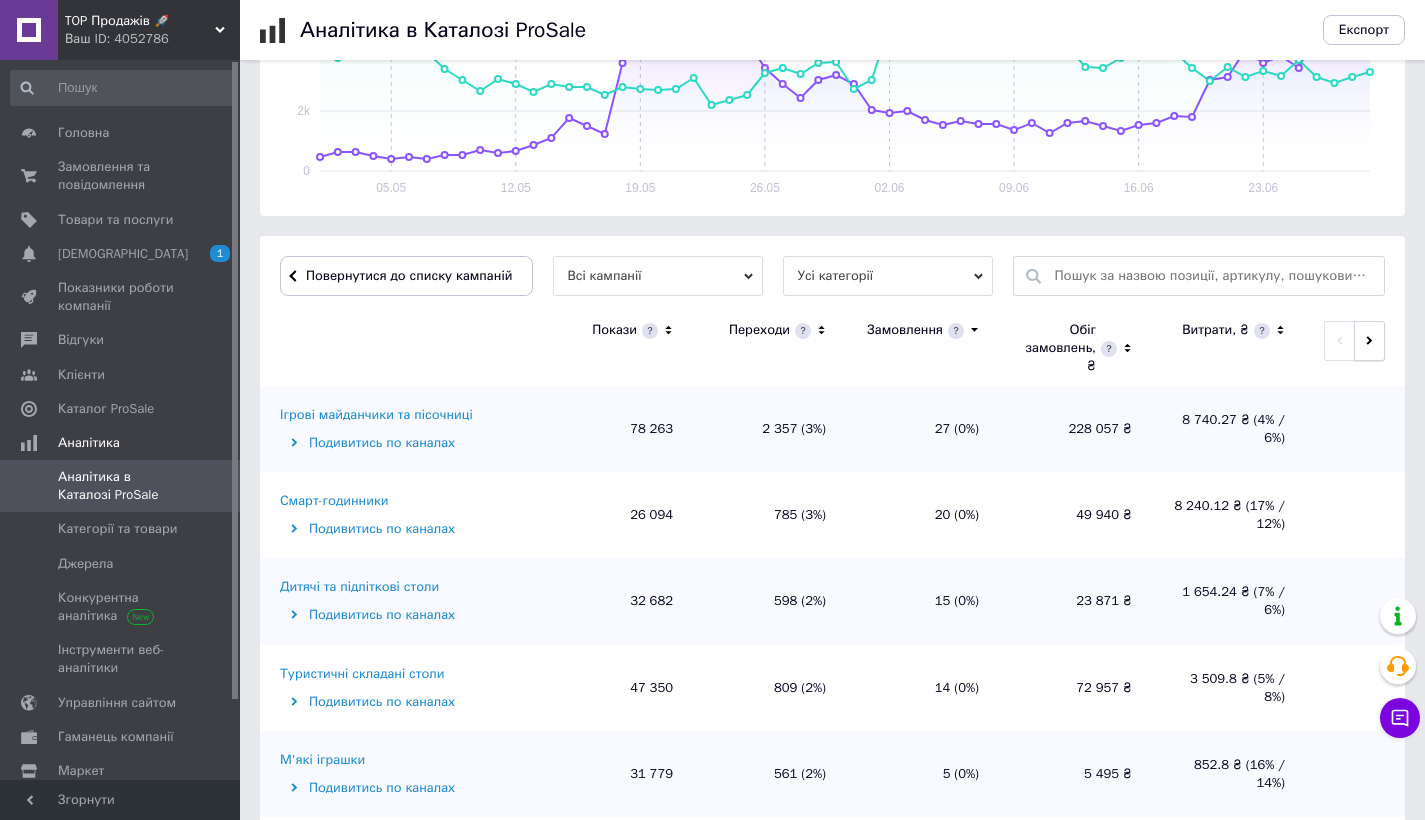 click at bounding box center [1369, 341] 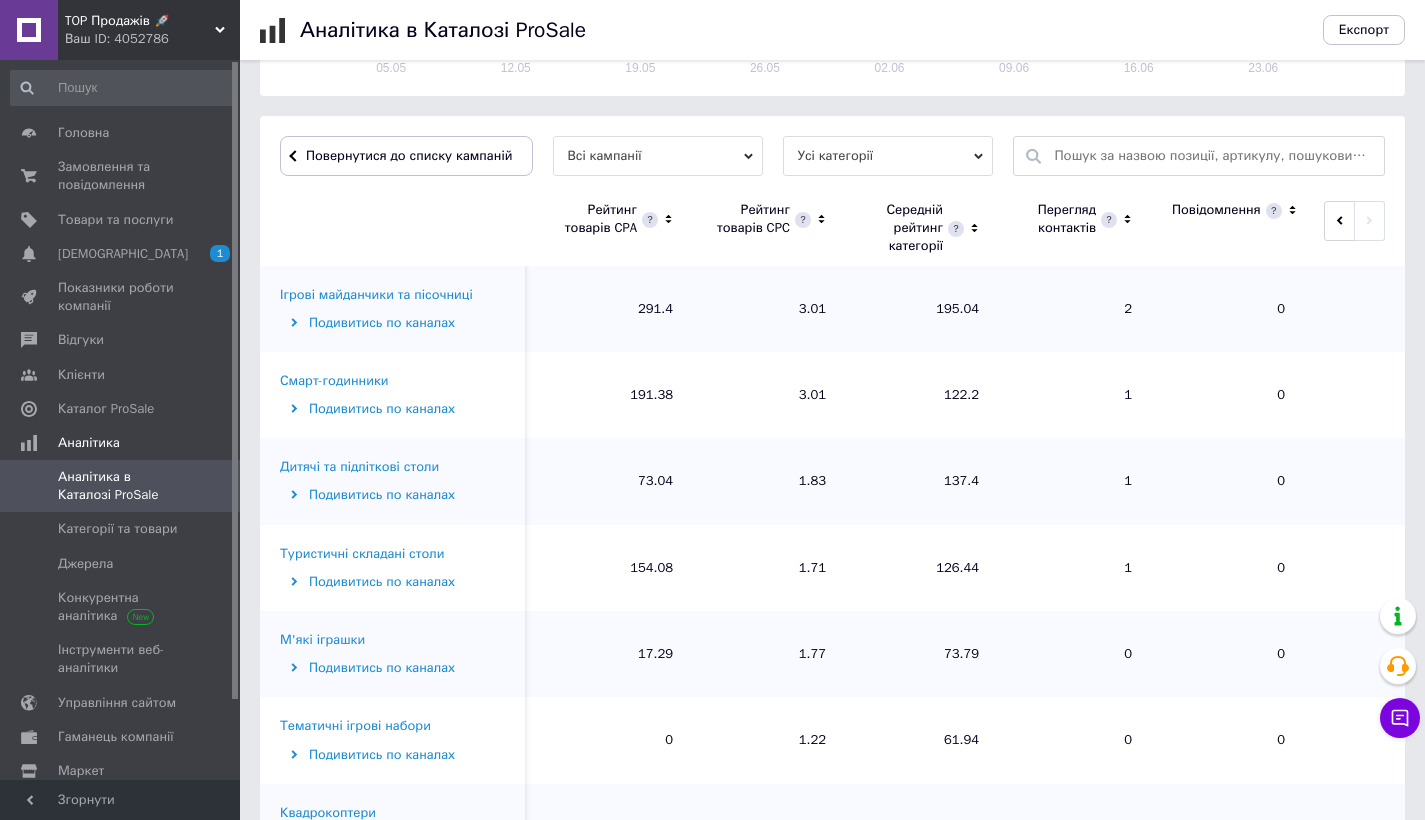 scroll, scrollTop: 600, scrollLeft: 0, axis: vertical 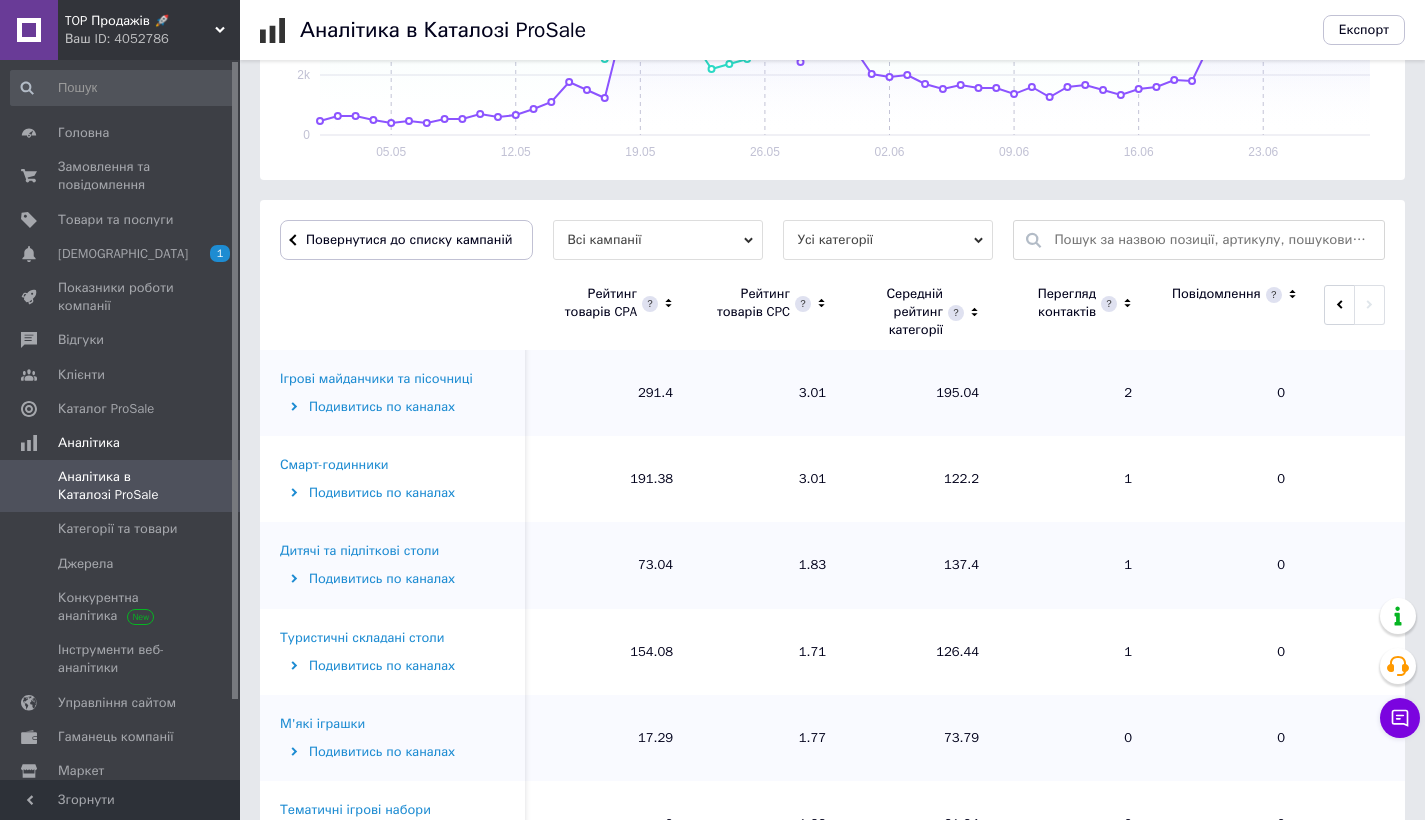drag, startPoint x: 1416, startPoint y: 334, endPoint x: 1439, endPoint y: 341, distance: 24.04163 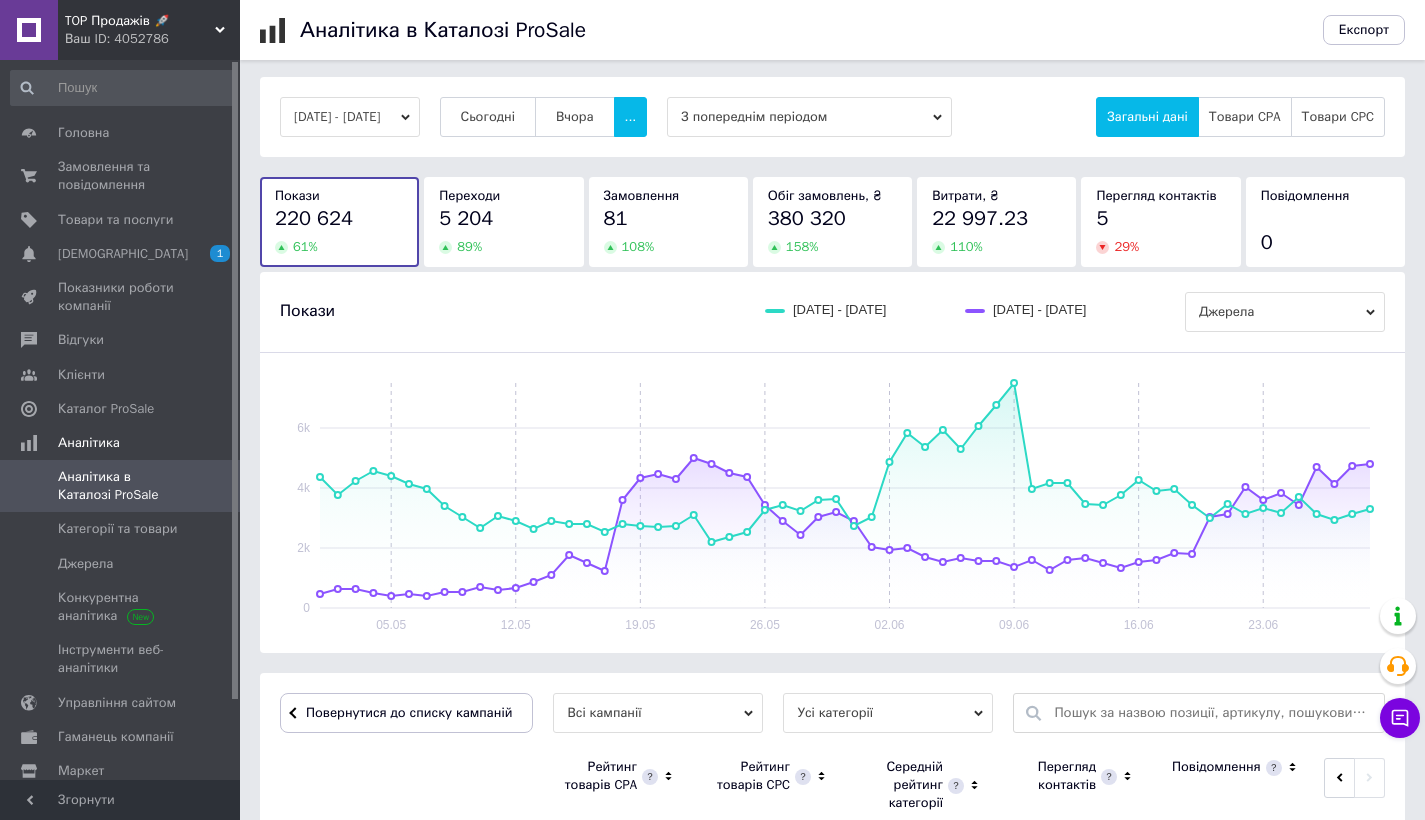 scroll, scrollTop: 0, scrollLeft: 0, axis: both 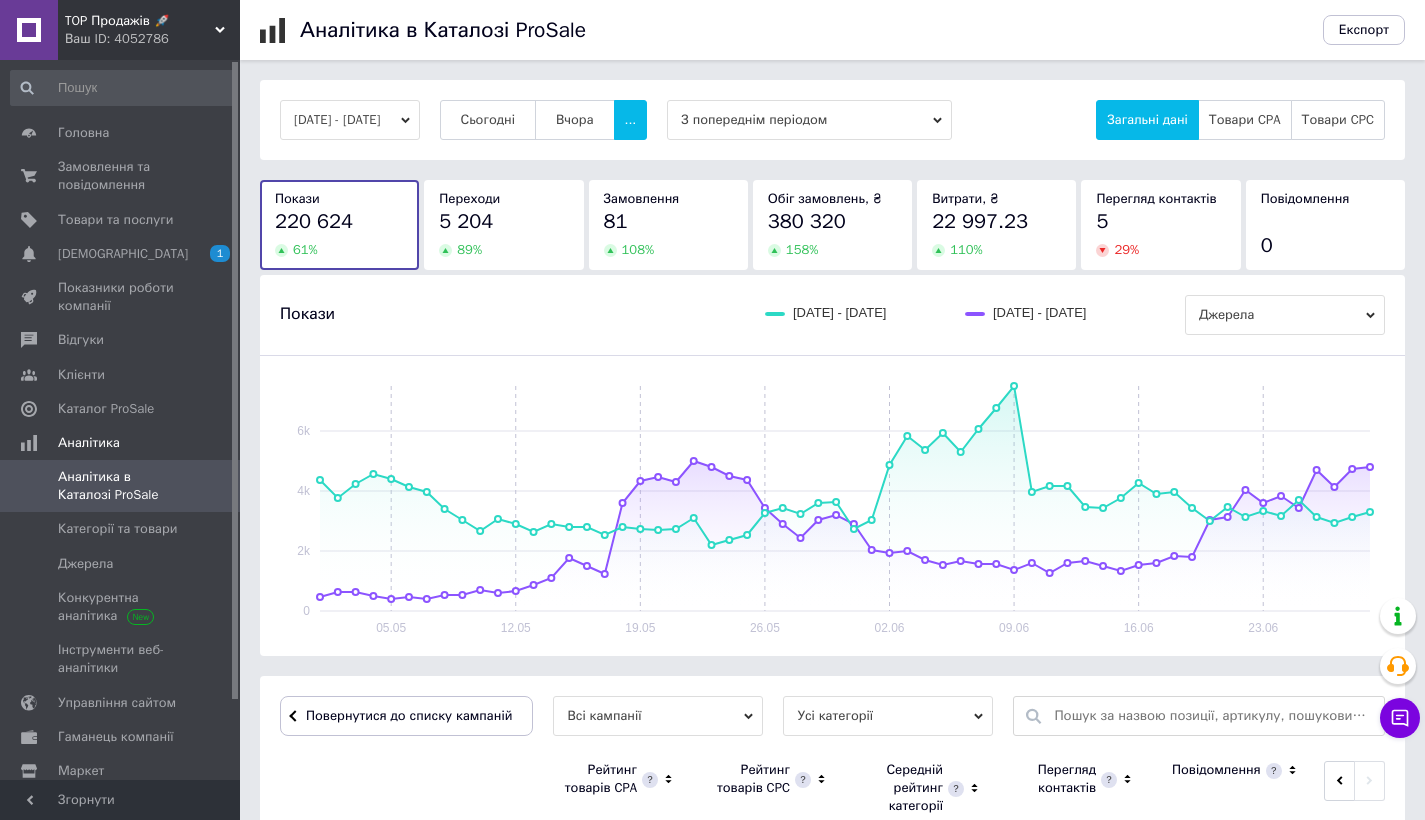 click on "[DATE] - [DATE] Сьогодні [GEOGRAPHIC_DATA] ... З попереднім періодом Загальні дані Товари CPA Товари CPC" at bounding box center [832, 120] 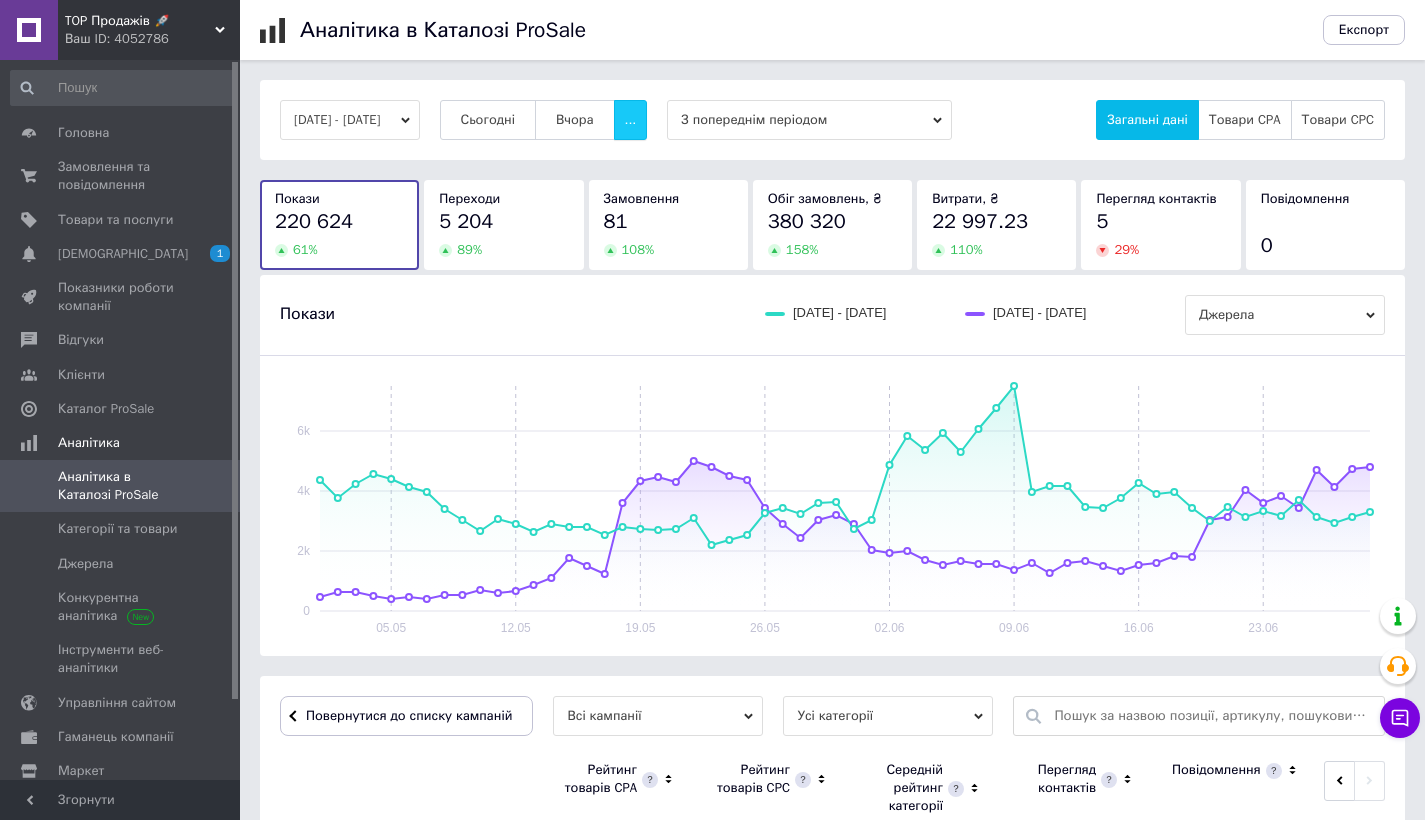 click on "..." at bounding box center [631, 120] 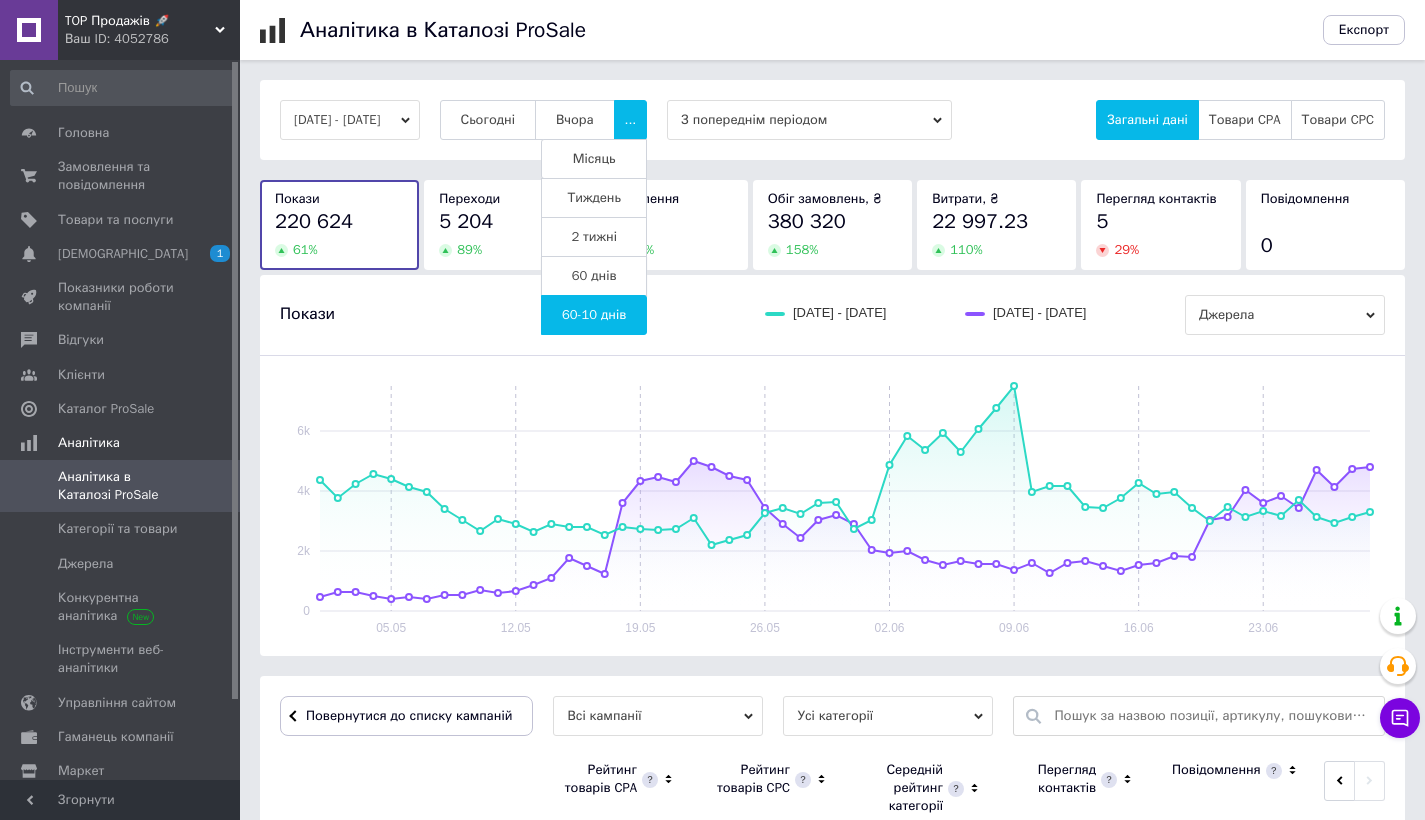 click on "60 днів" at bounding box center (594, 276) 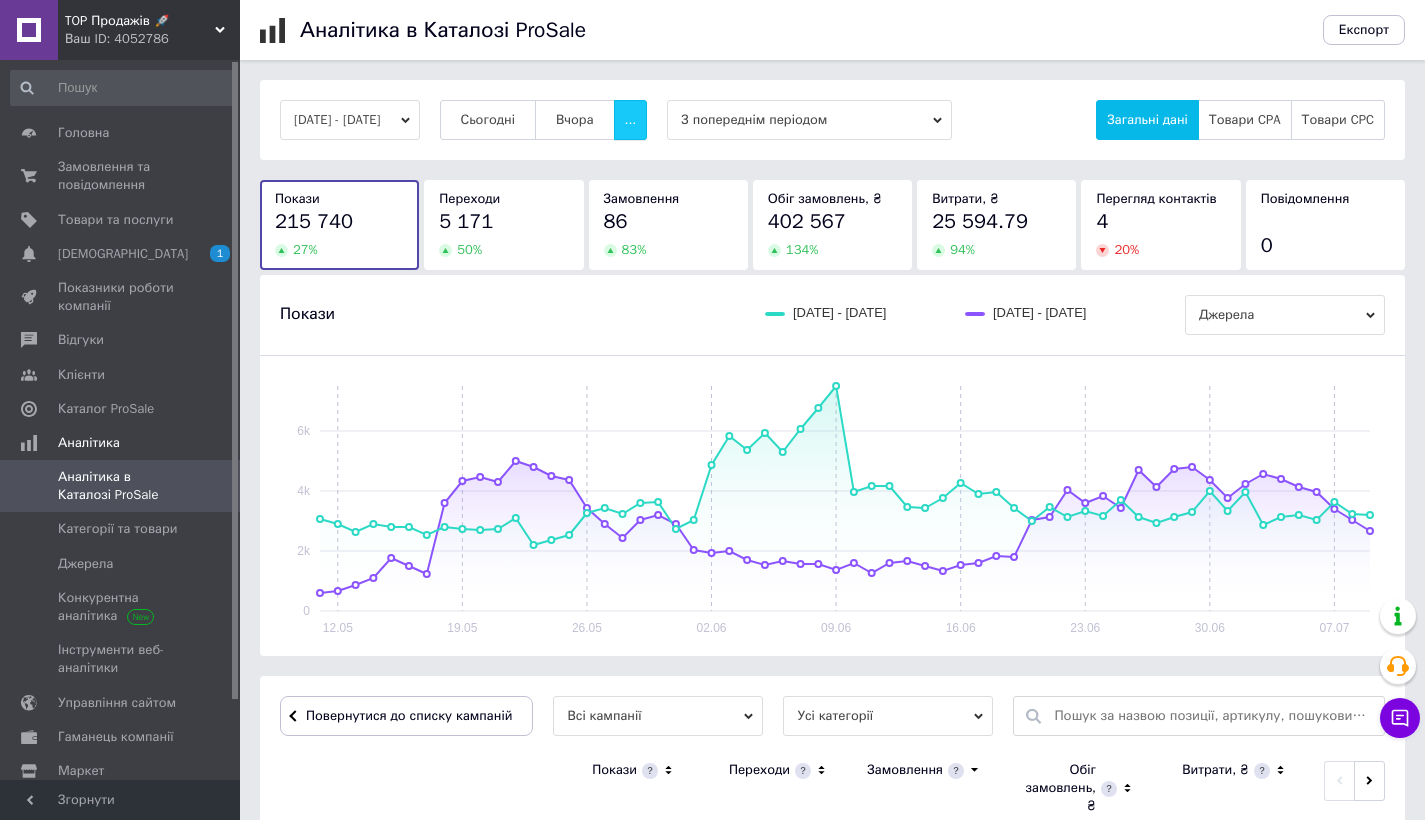 click on "..." at bounding box center (631, 120) 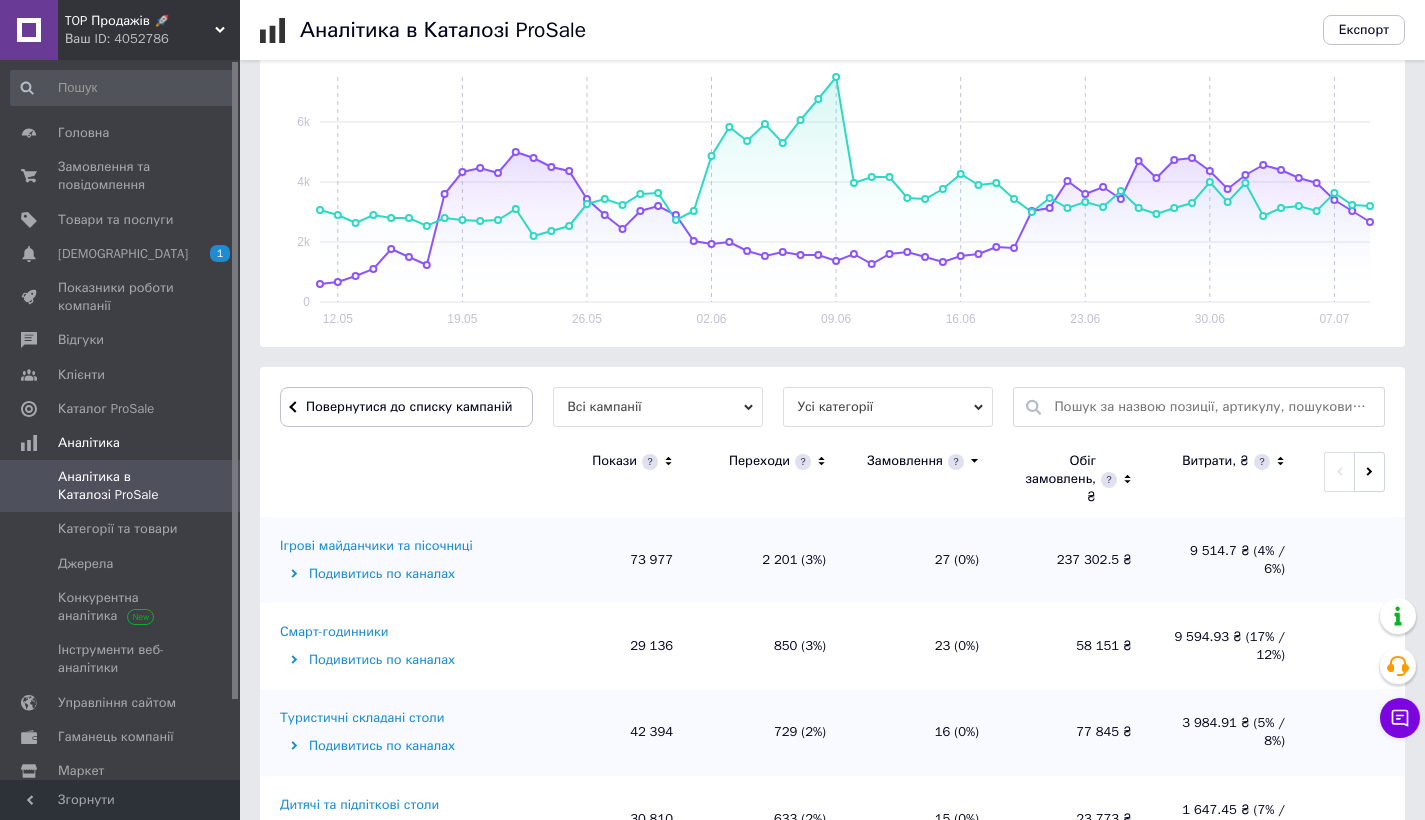 scroll, scrollTop: 326, scrollLeft: 0, axis: vertical 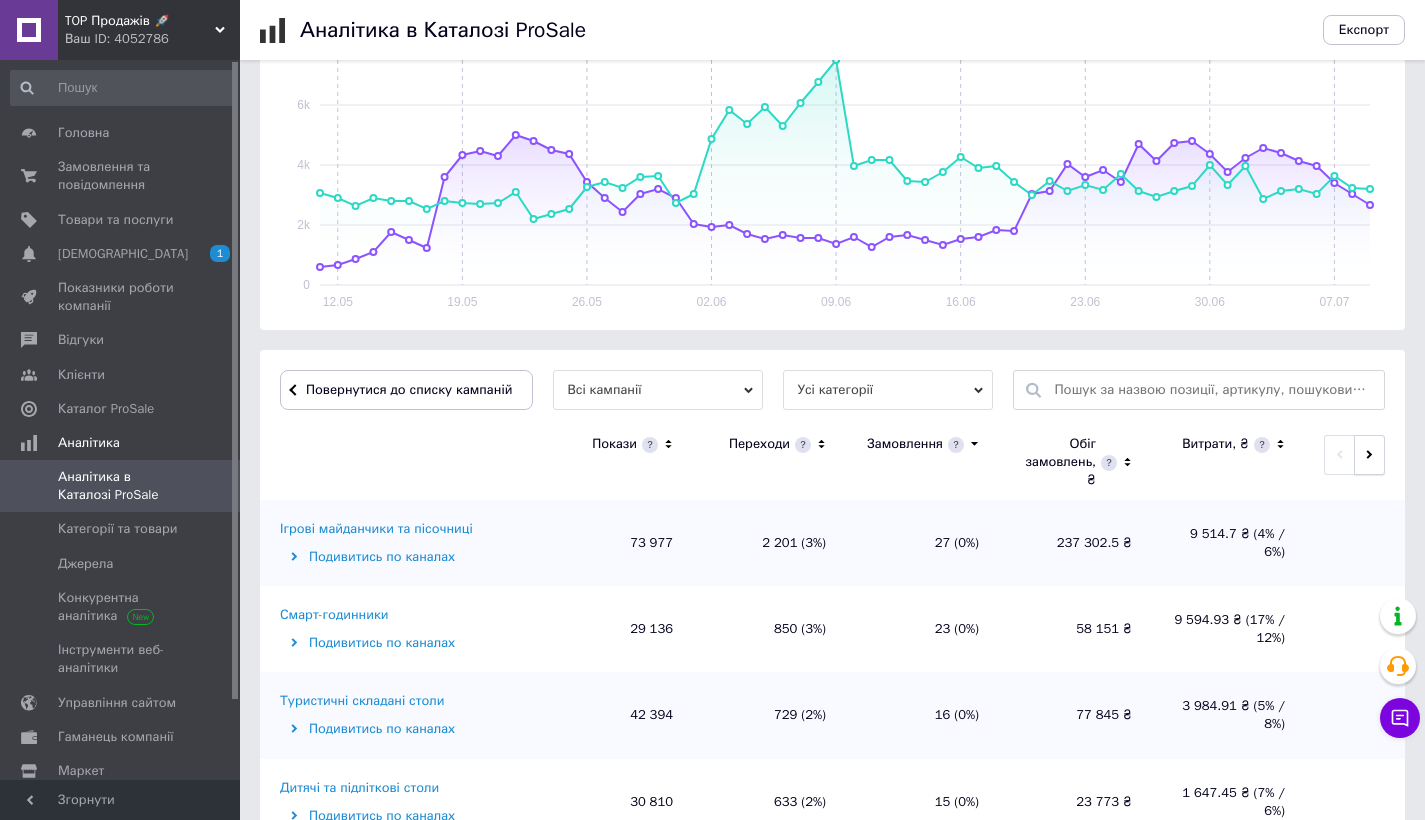 click at bounding box center [1369, 455] 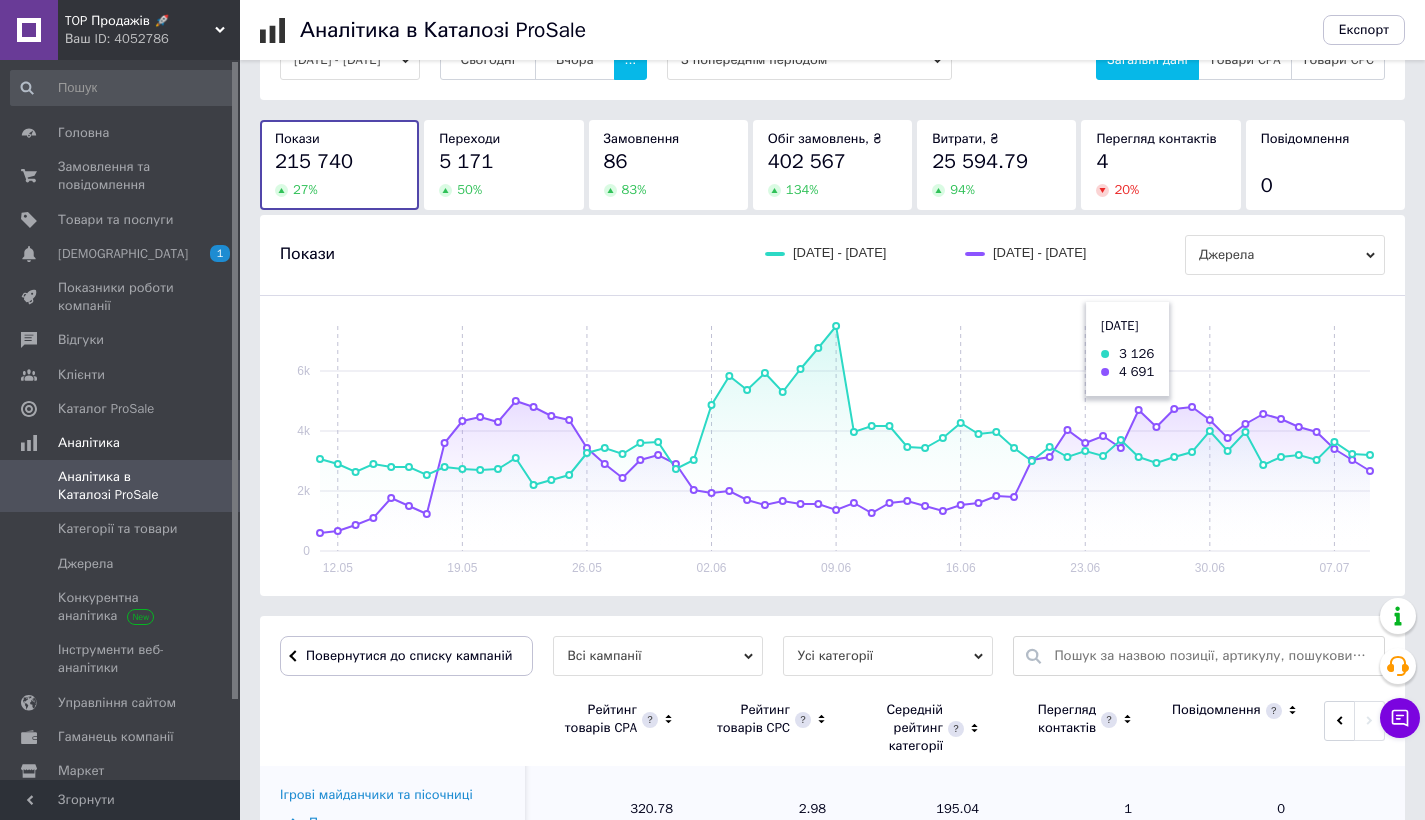 scroll, scrollTop: 0, scrollLeft: 0, axis: both 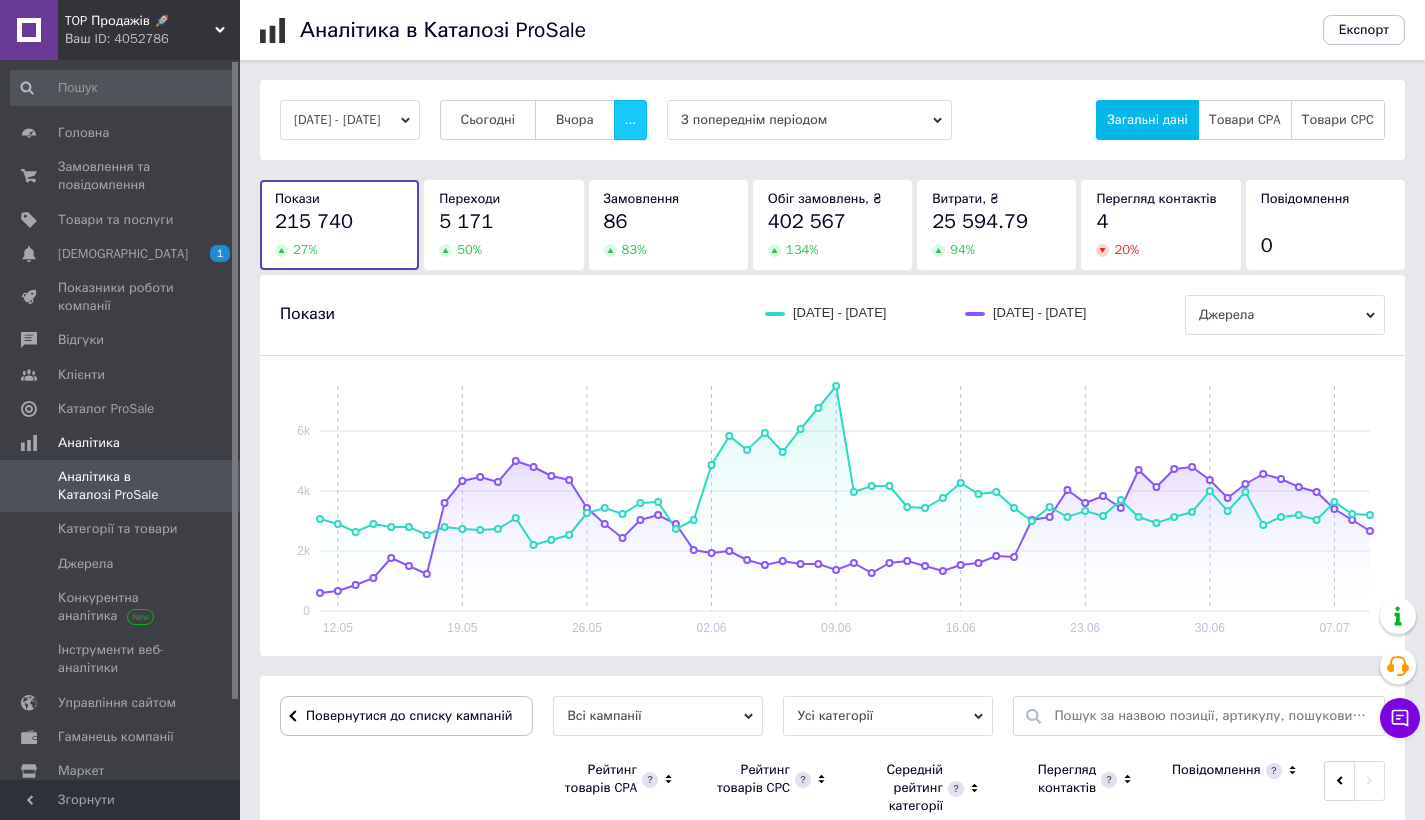 click on "..." at bounding box center [631, 120] 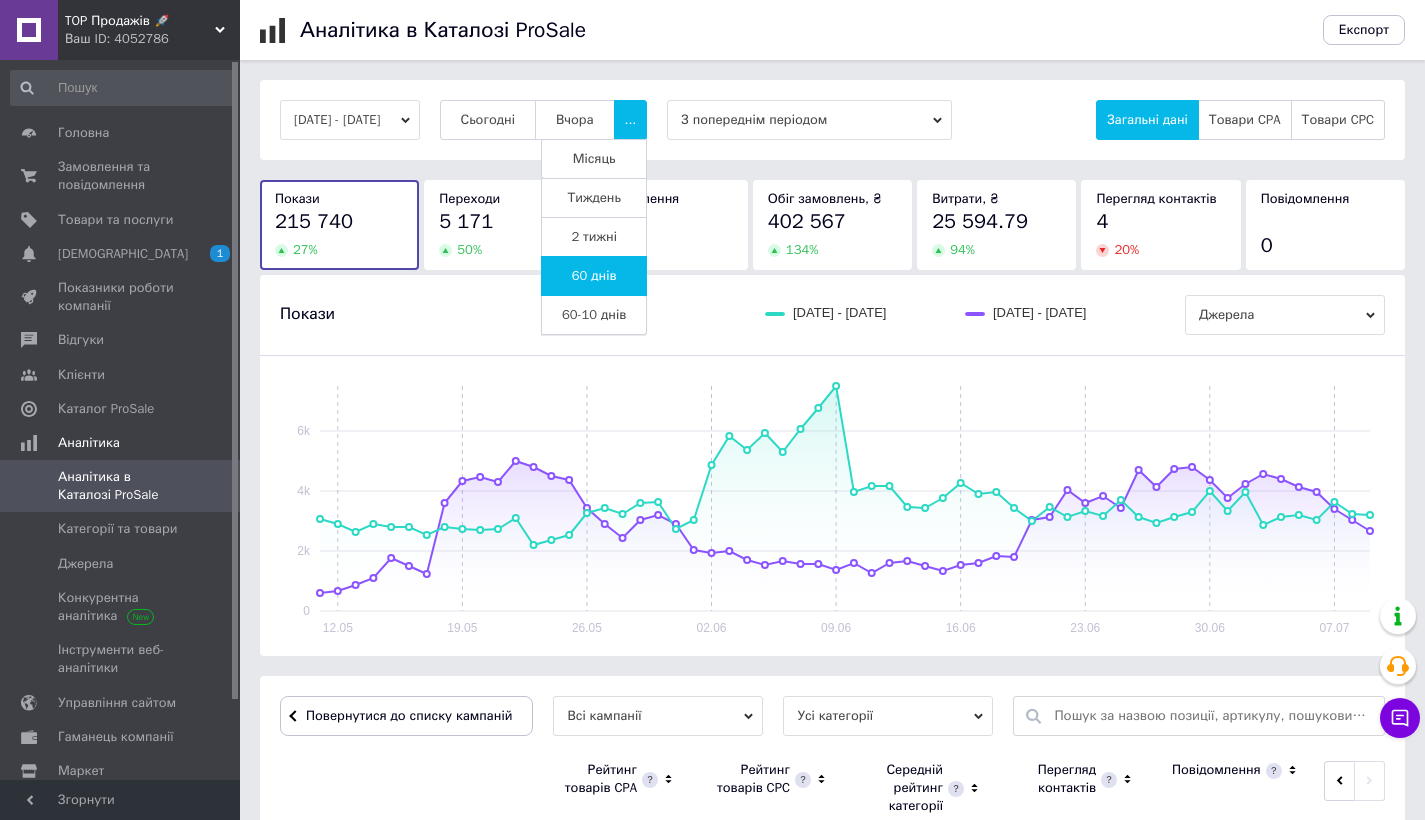 click on "60-10 днів" at bounding box center [594, 315] 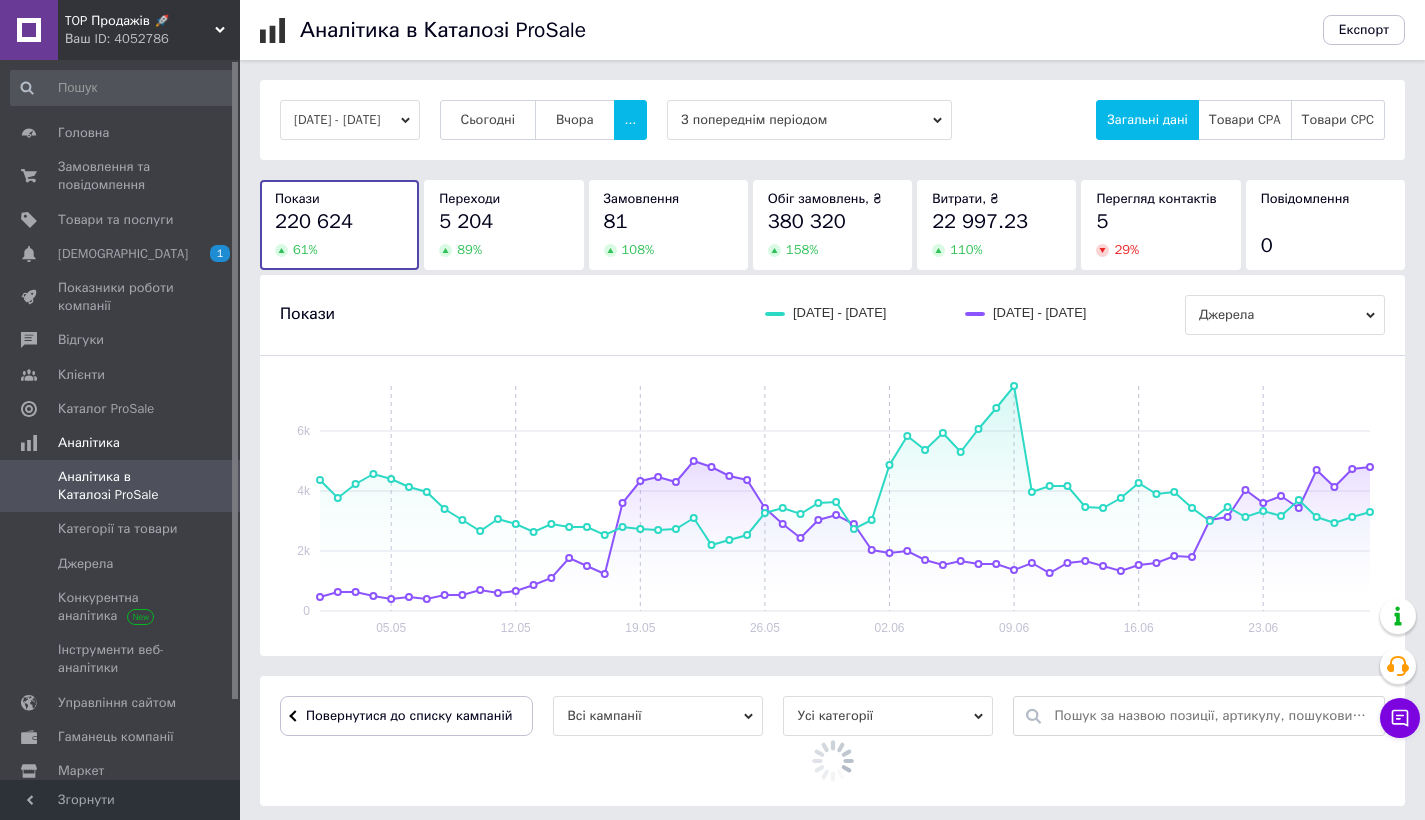 click on "З попереднім періодом" at bounding box center [809, 120] 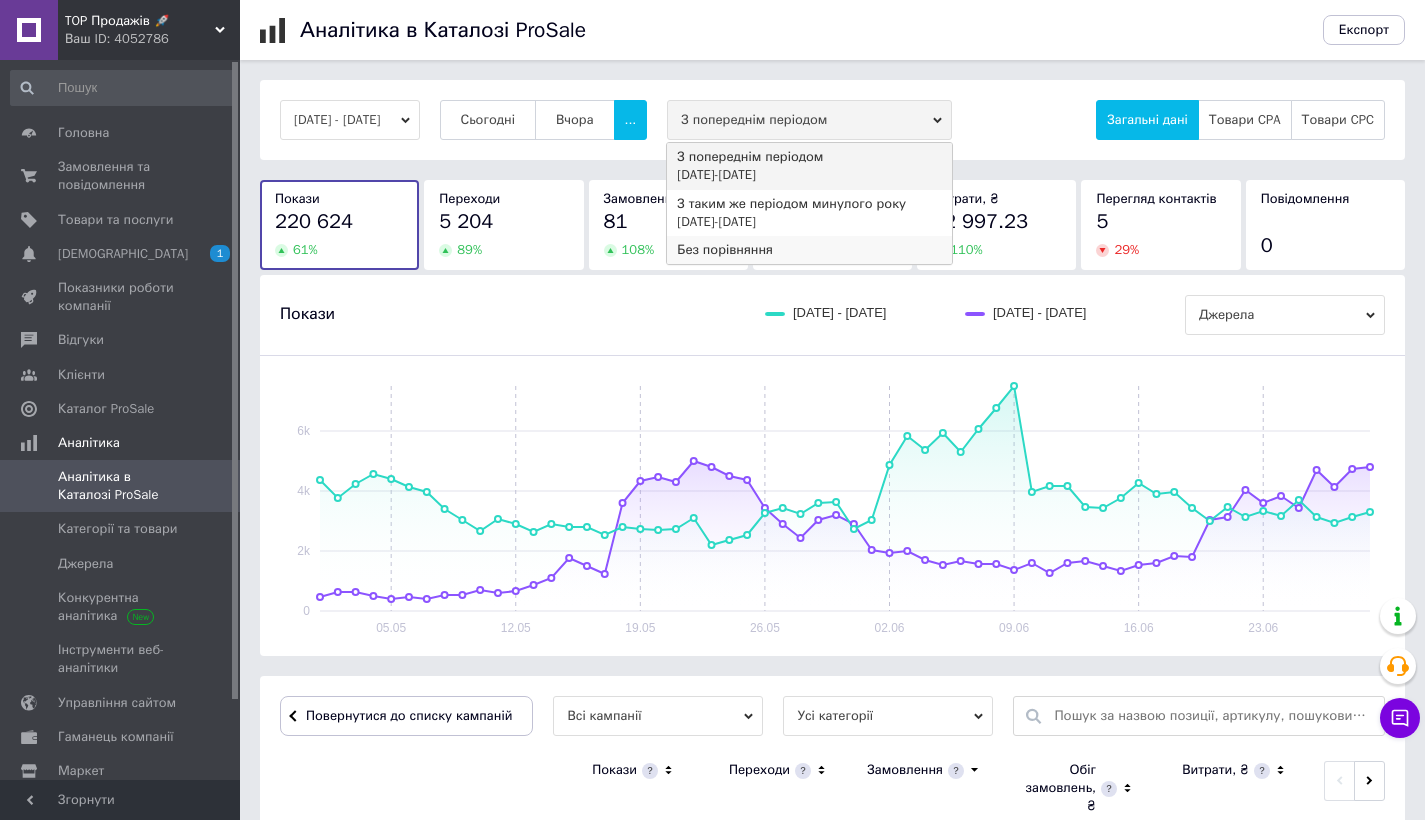 click on "Без порівняння" at bounding box center (809, 250) 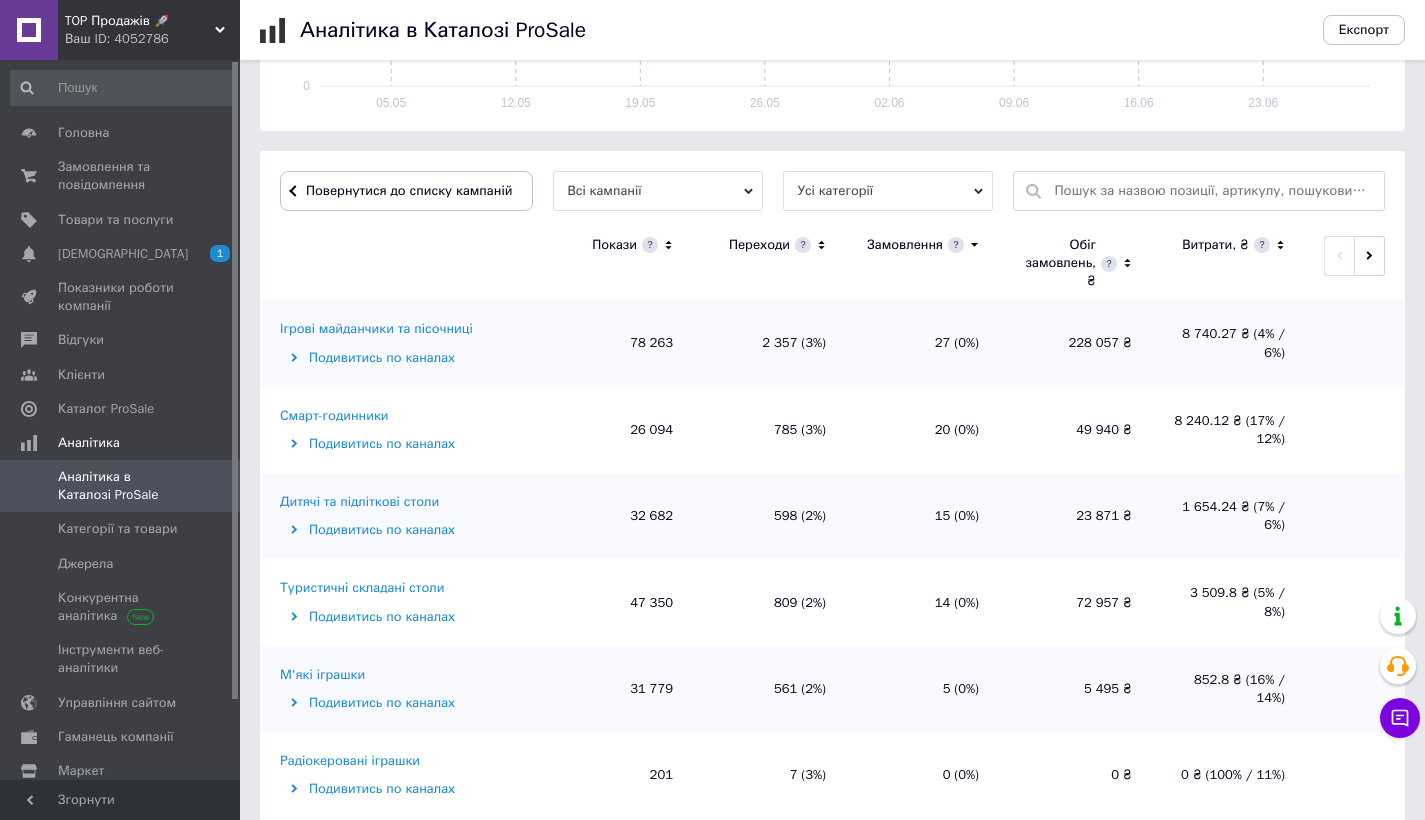 scroll, scrollTop: 310, scrollLeft: 0, axis: vertical 